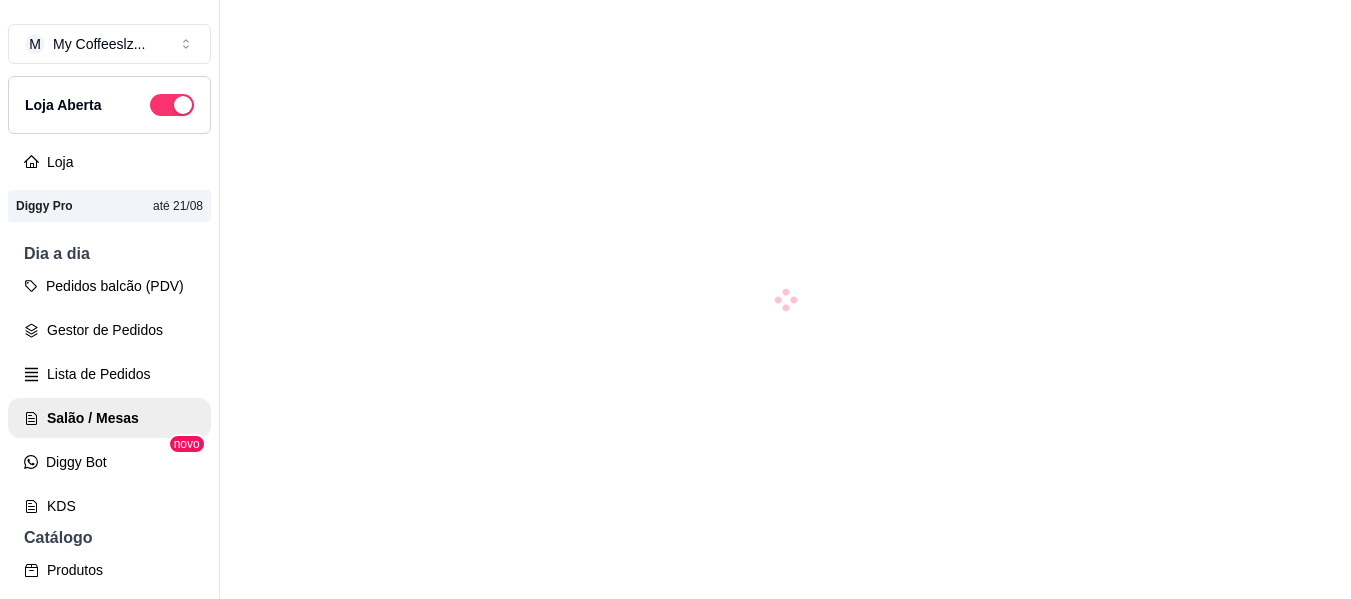 scroll, scrollTop: 0, scrollLeft: 0, axis: both 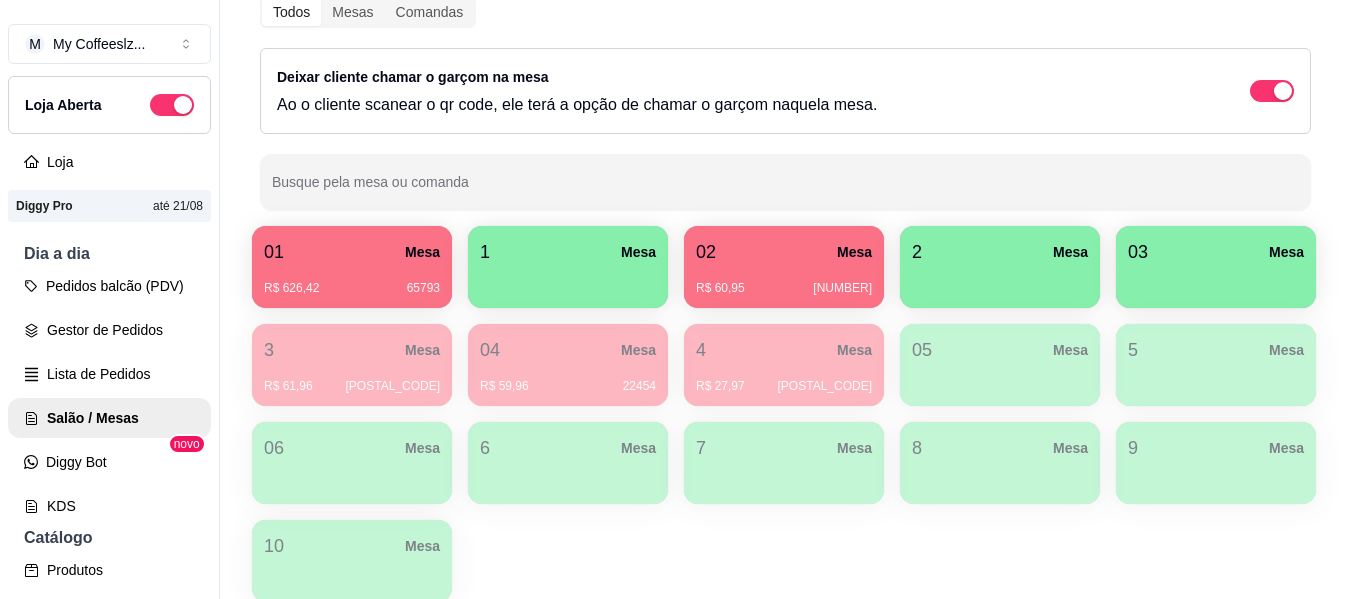 click at bounding box center [568, 281] 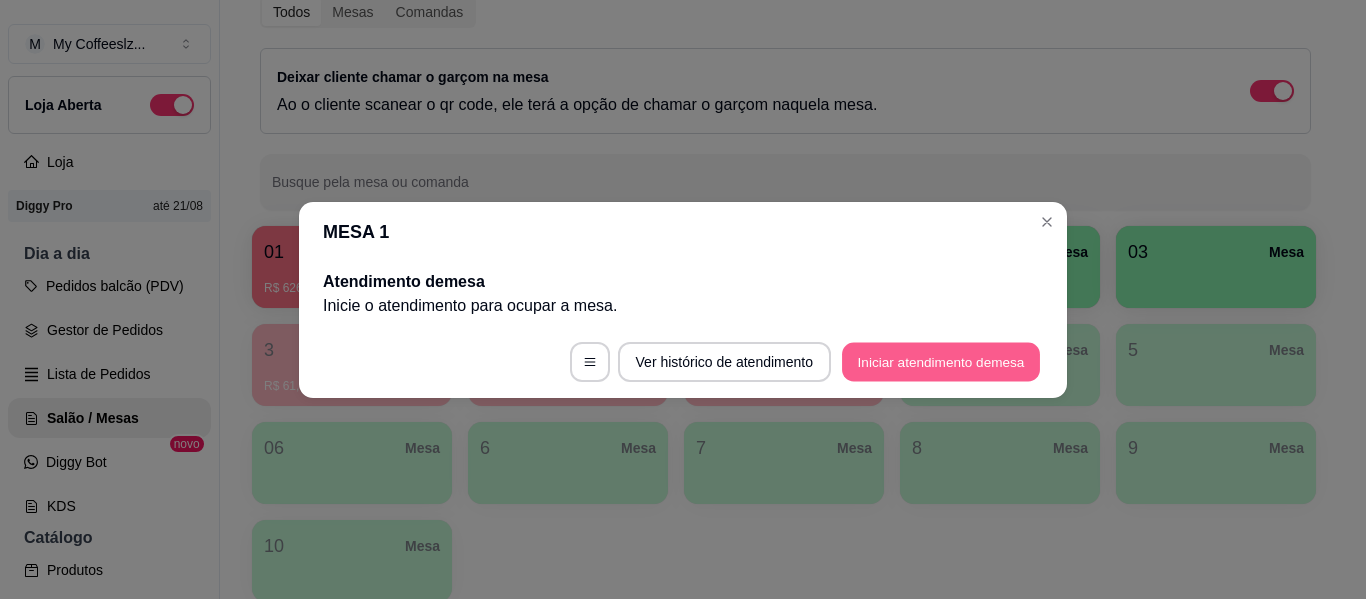click on "Iniciar atendimento de  mesa" at bounding box center (941, 361) 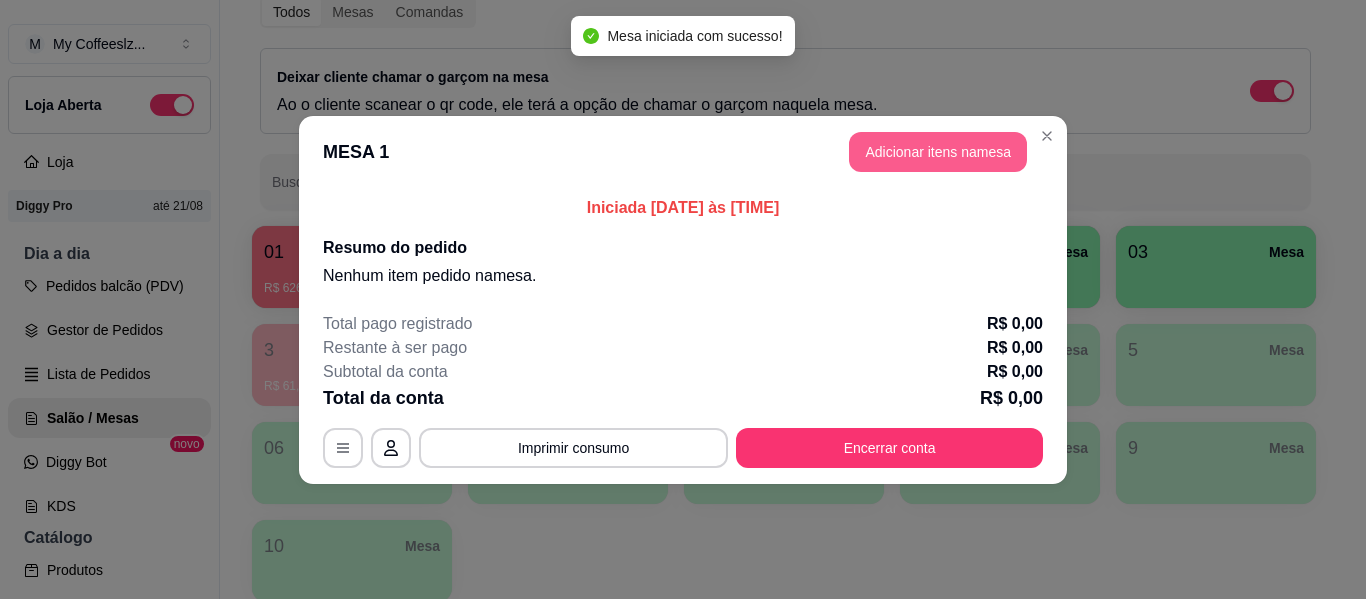 click on "Adicionar itens na  mesa" at bounding box center [938, 152] 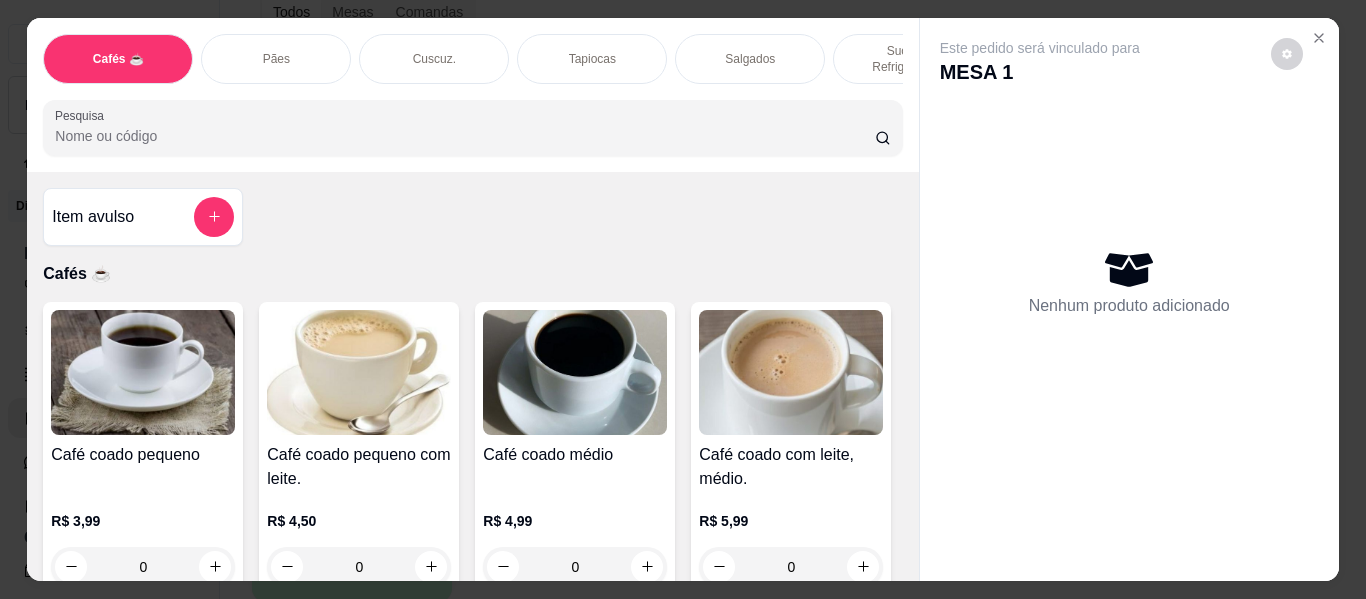 click on "Pães" at bounding box center (276, 59) 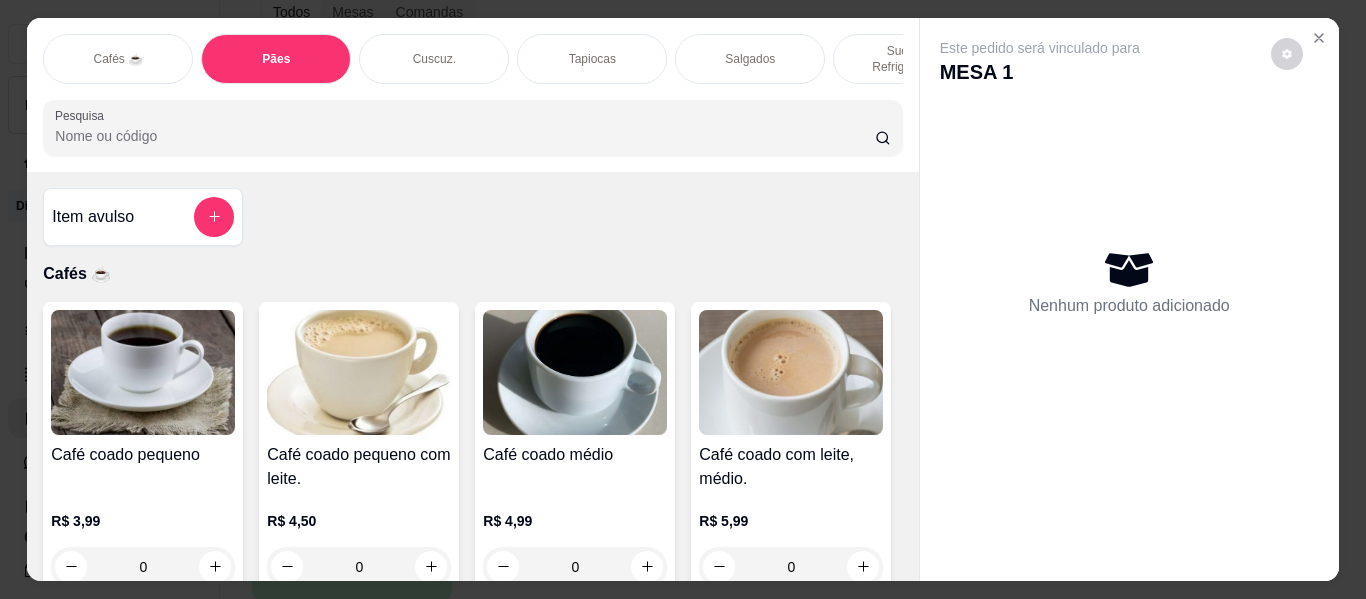 scroll, scrollTop: 3814, scrollLeft: 0, axis: vertical 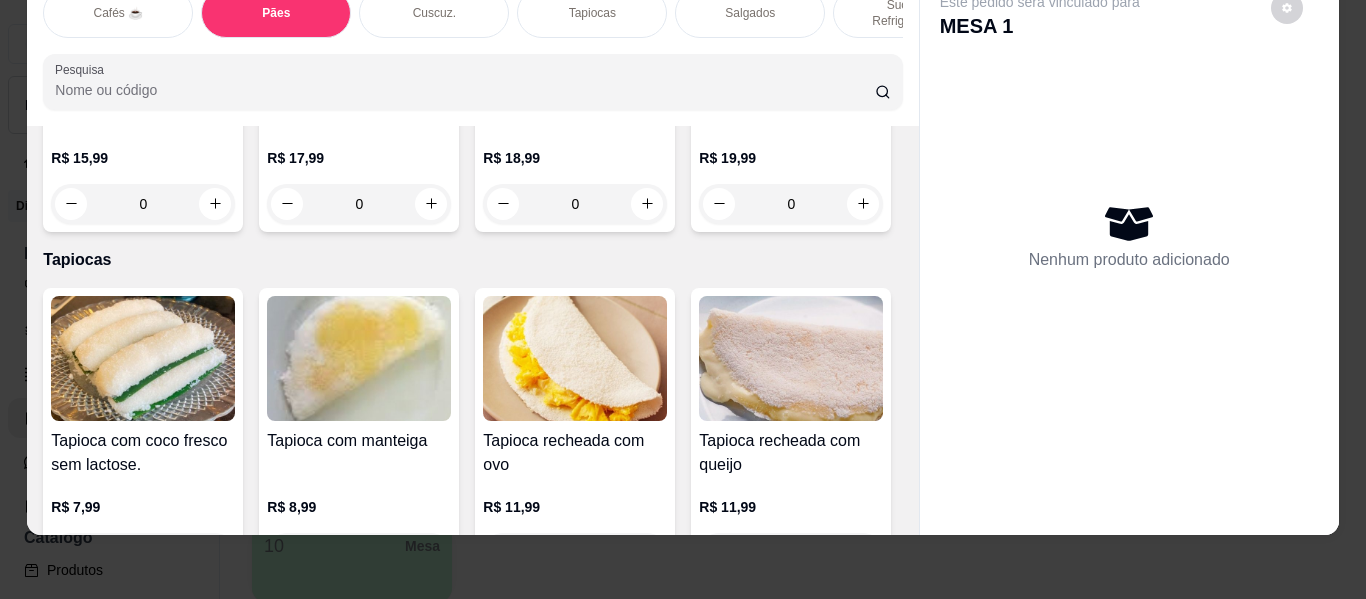 click 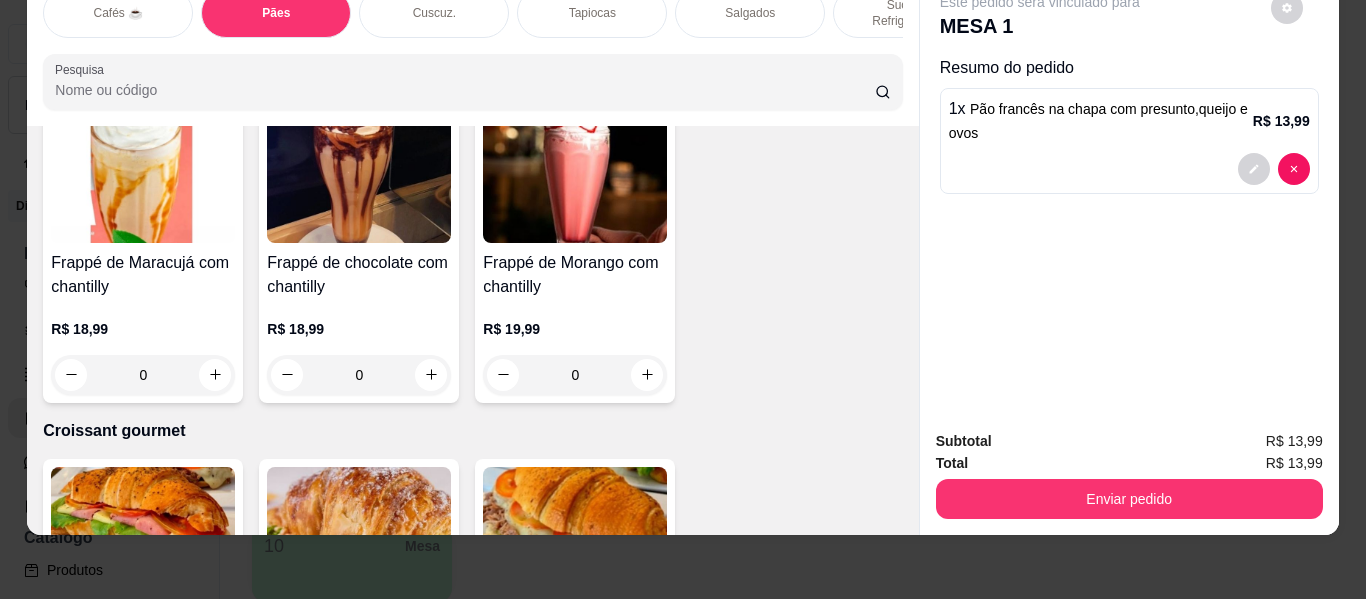 scroll, scrollTop: 9514, scrollLeft: 0, axis: vertical 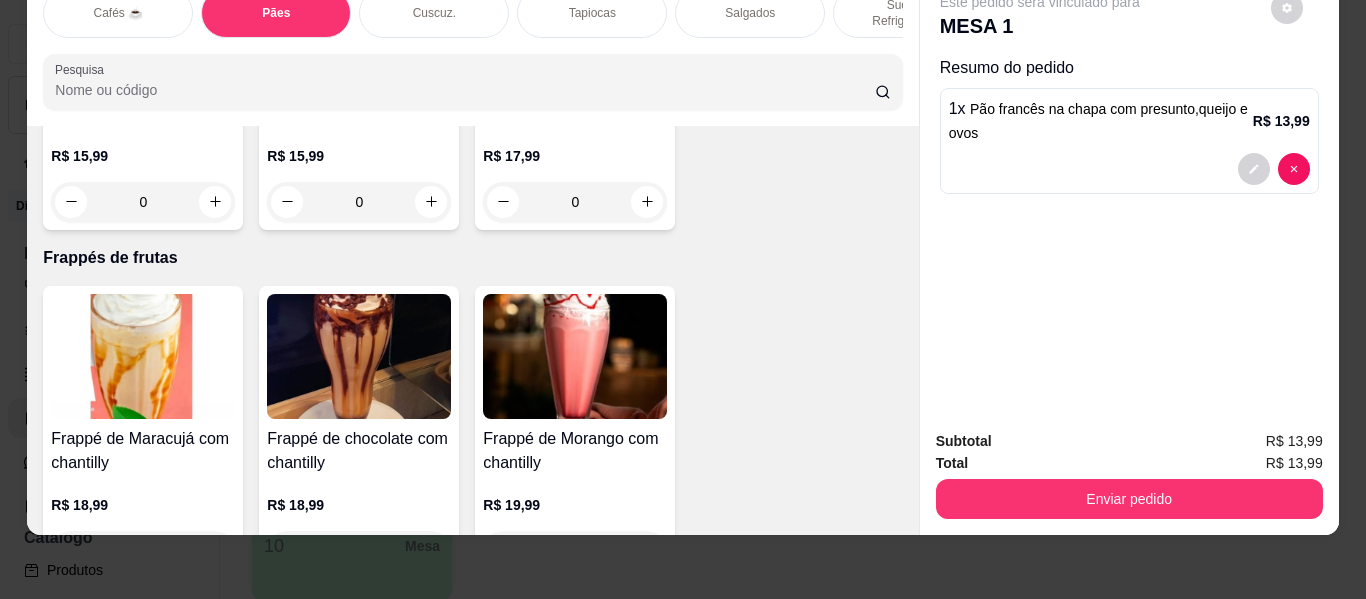 click 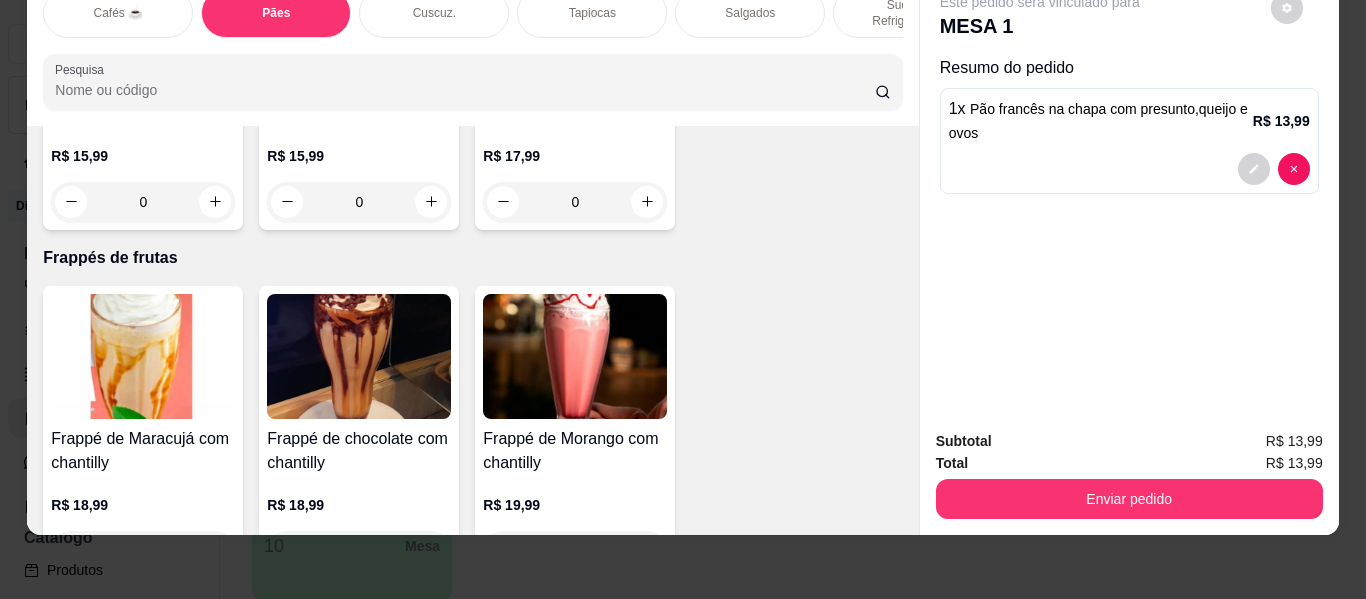 type on "1" 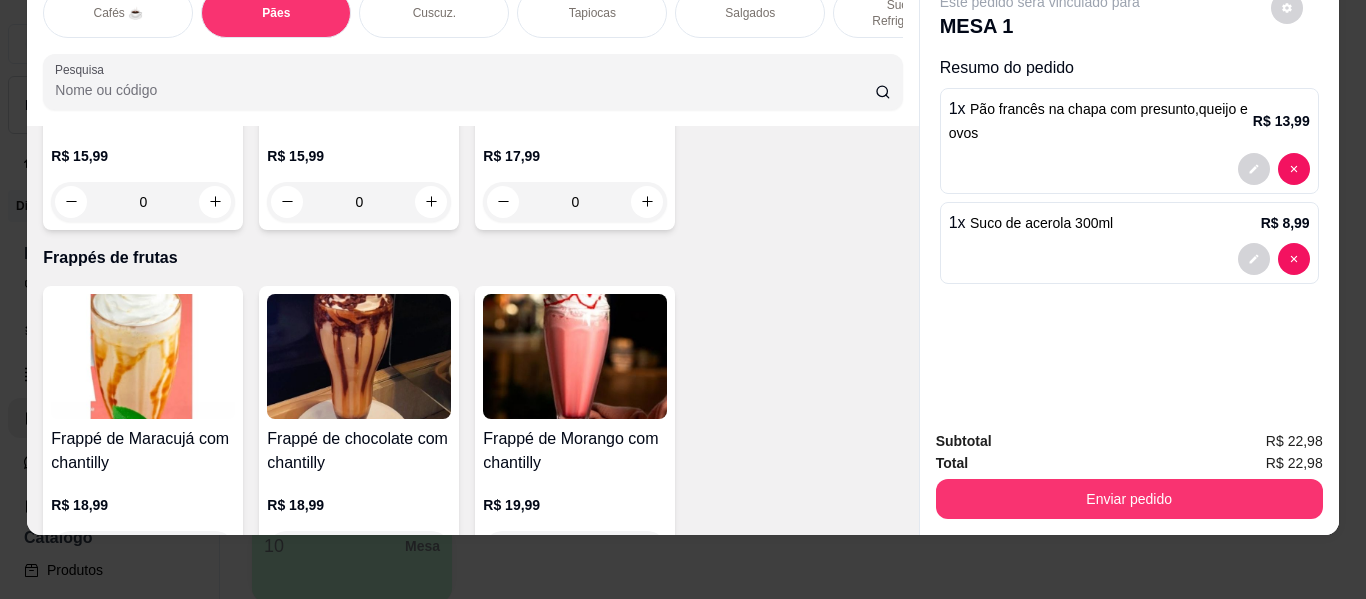 scroll, scrollTop: 0, scrollLeft: 0, axis: both 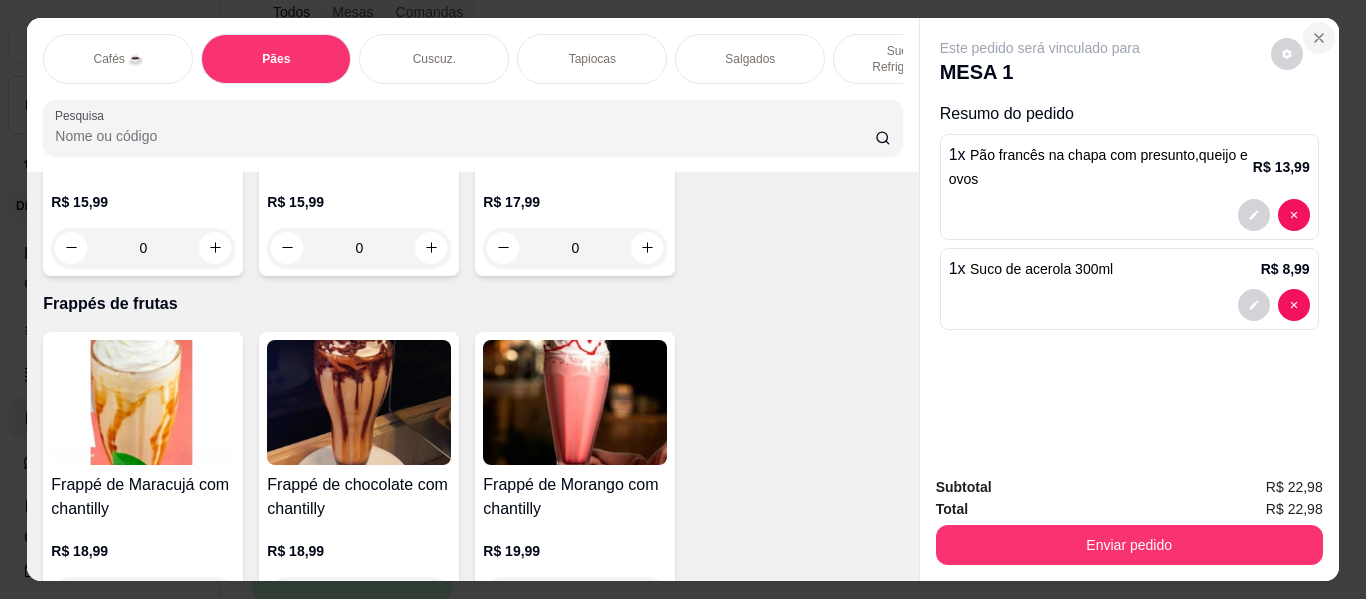 click 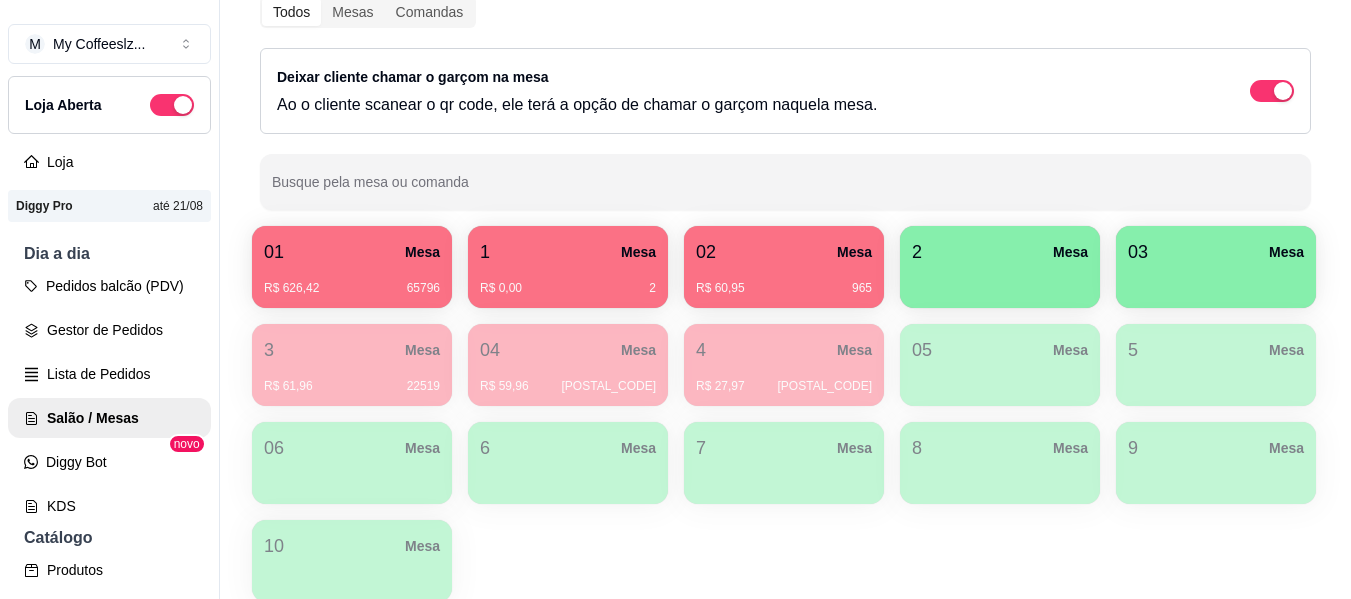 click on "02 Mesa" at bounding box center (784, 252) 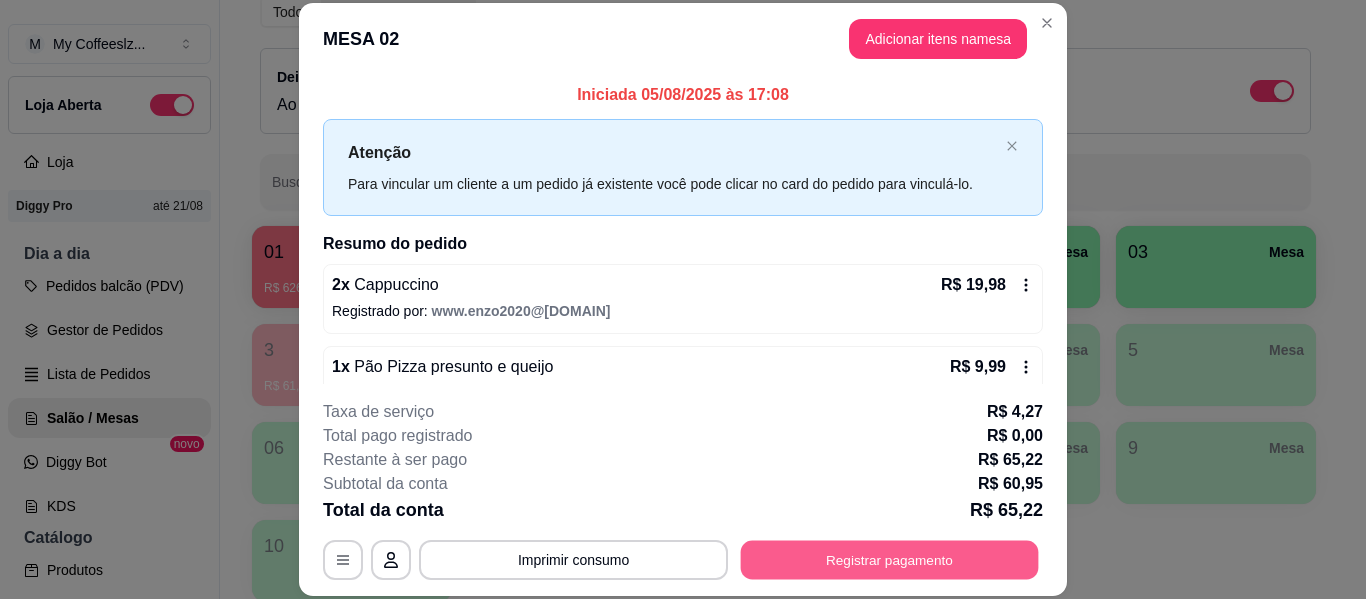 click on "Registrar pagamento" at bounding box center (890, 560) 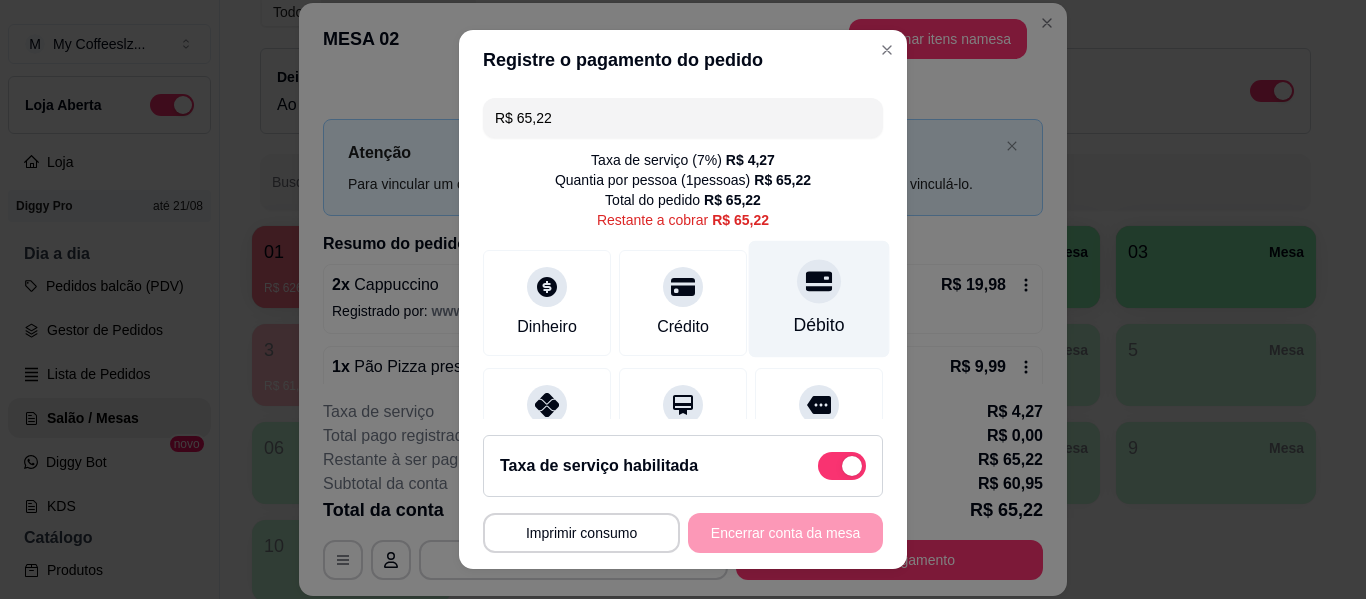 click on "Débito" at bounding box center (819, 299) 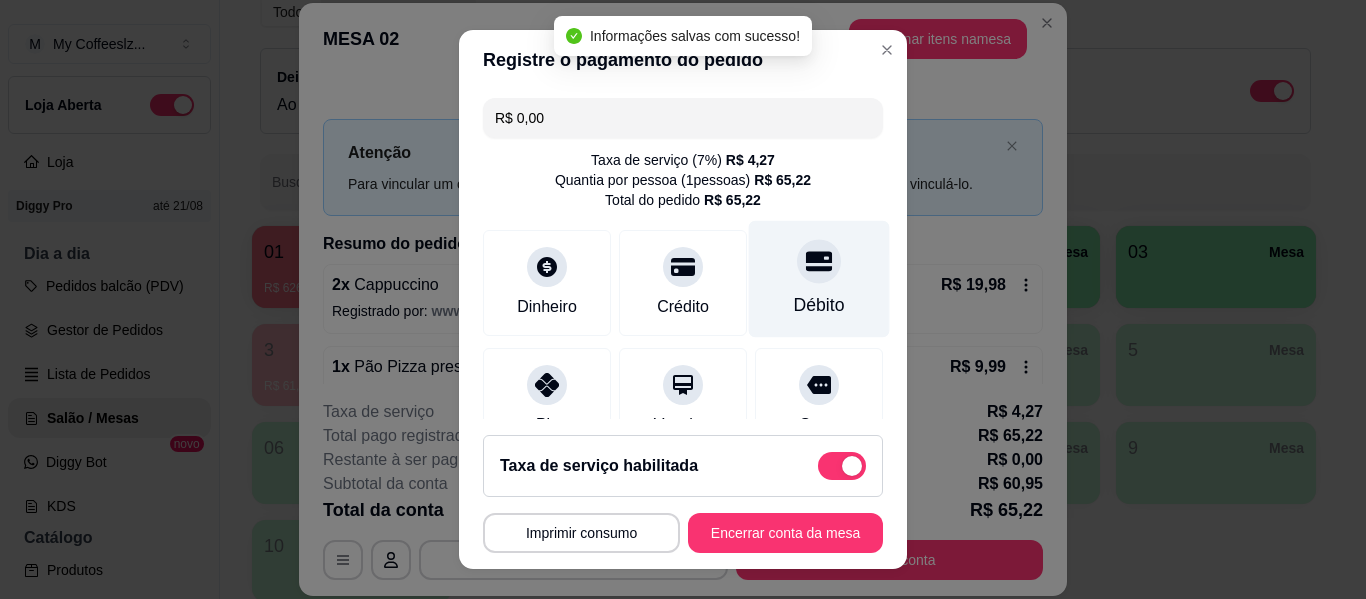 type on "R$ 0,00" 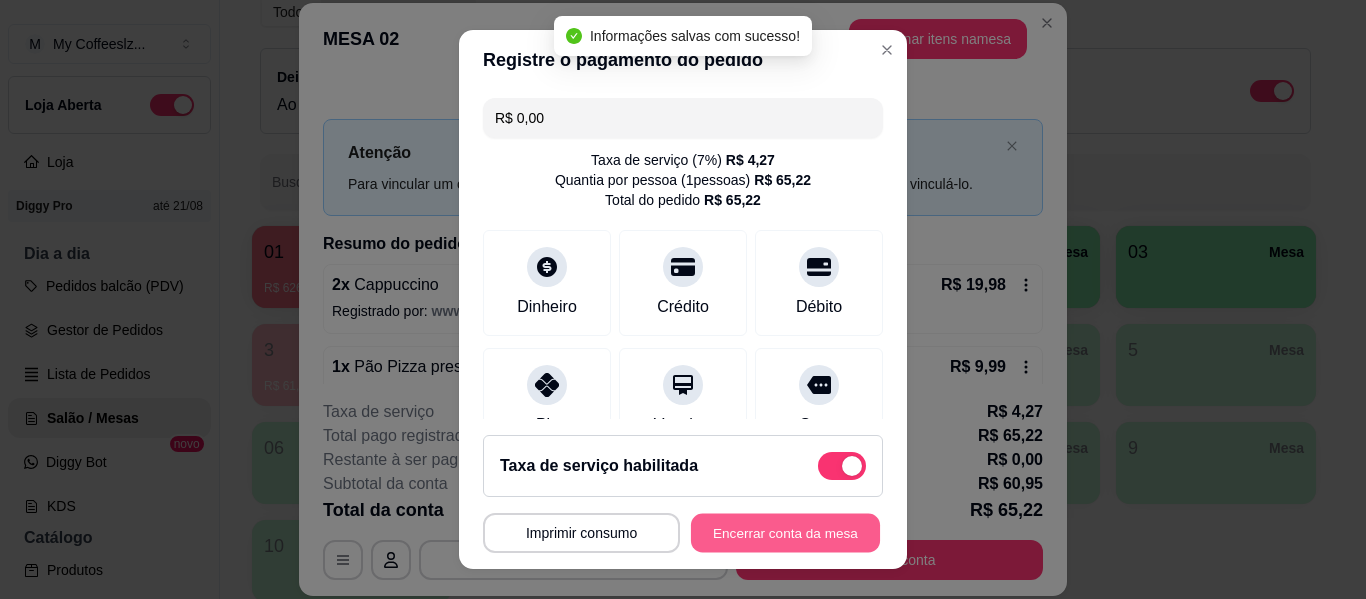 click on "Encerrar conta da mesa" at bounding box center [785, 533] 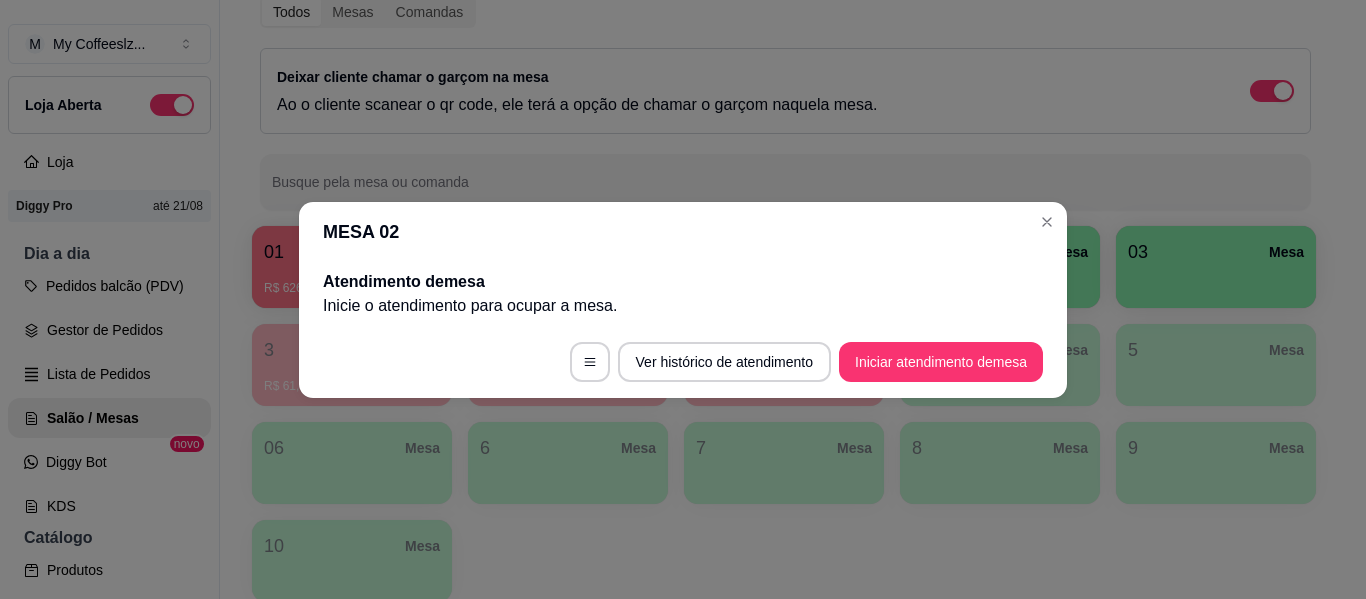 type 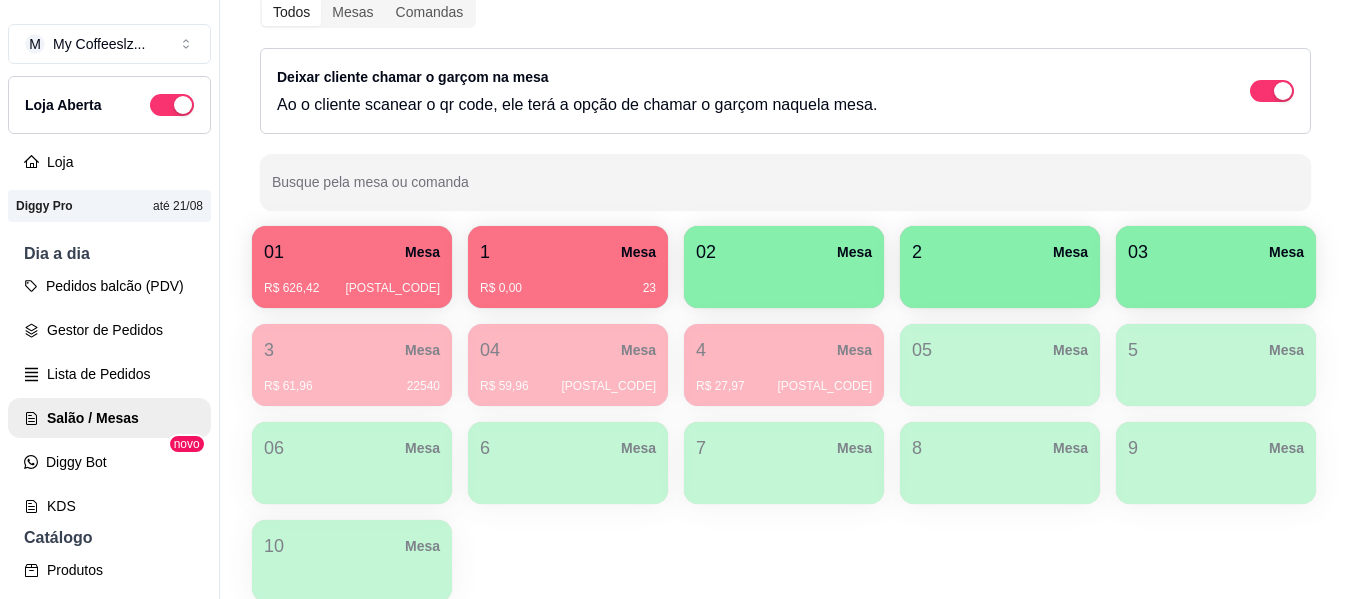 click on "2 Mesa" at bounding box center (1000, 252) 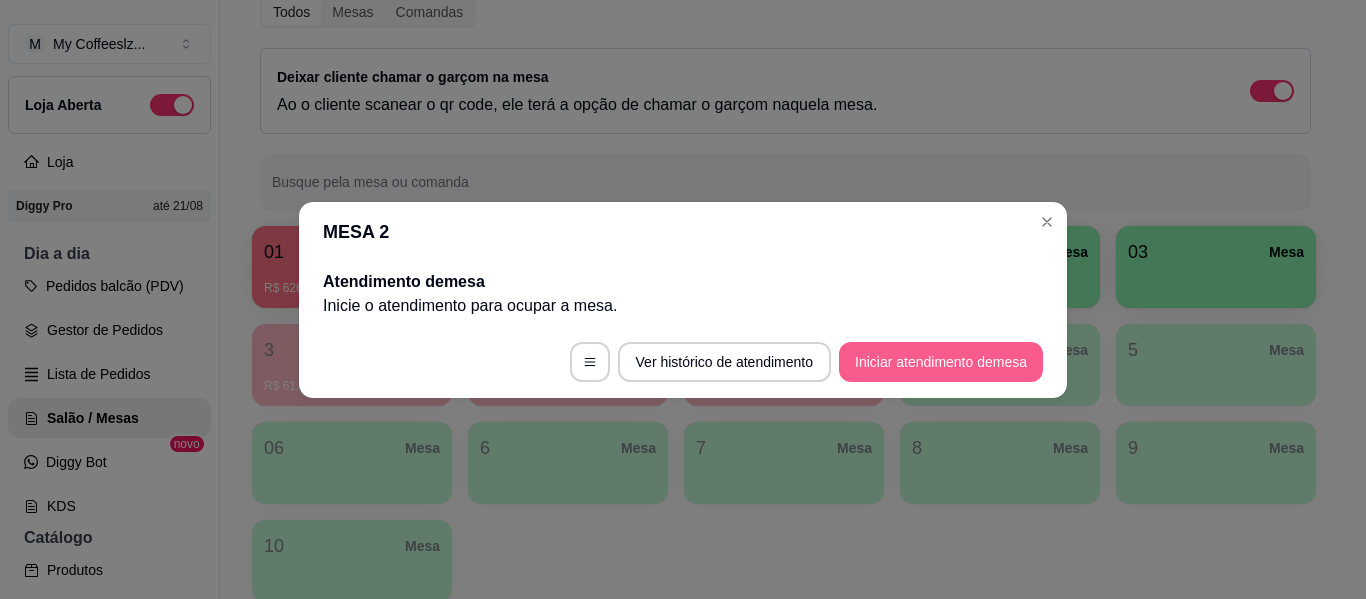 click on "Iniciar atendimento de  mesa" at bounding box center (941, 362) 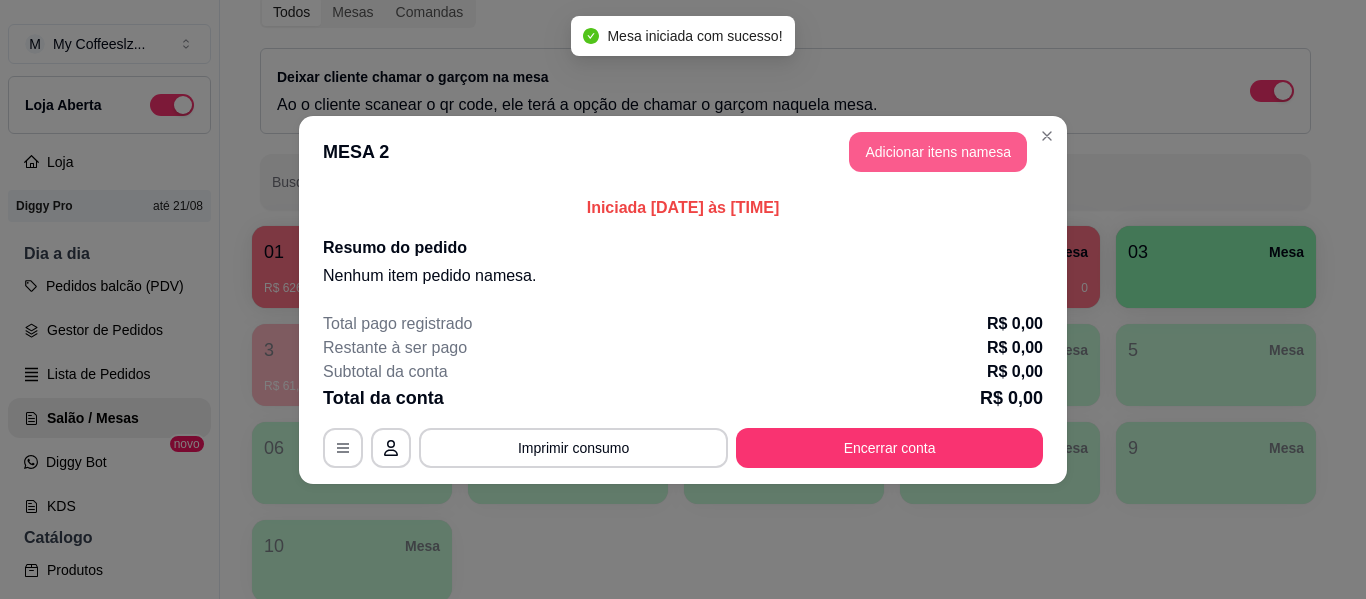 click on "Adicionar itens na  mesa" at bounding box center [938, 152] 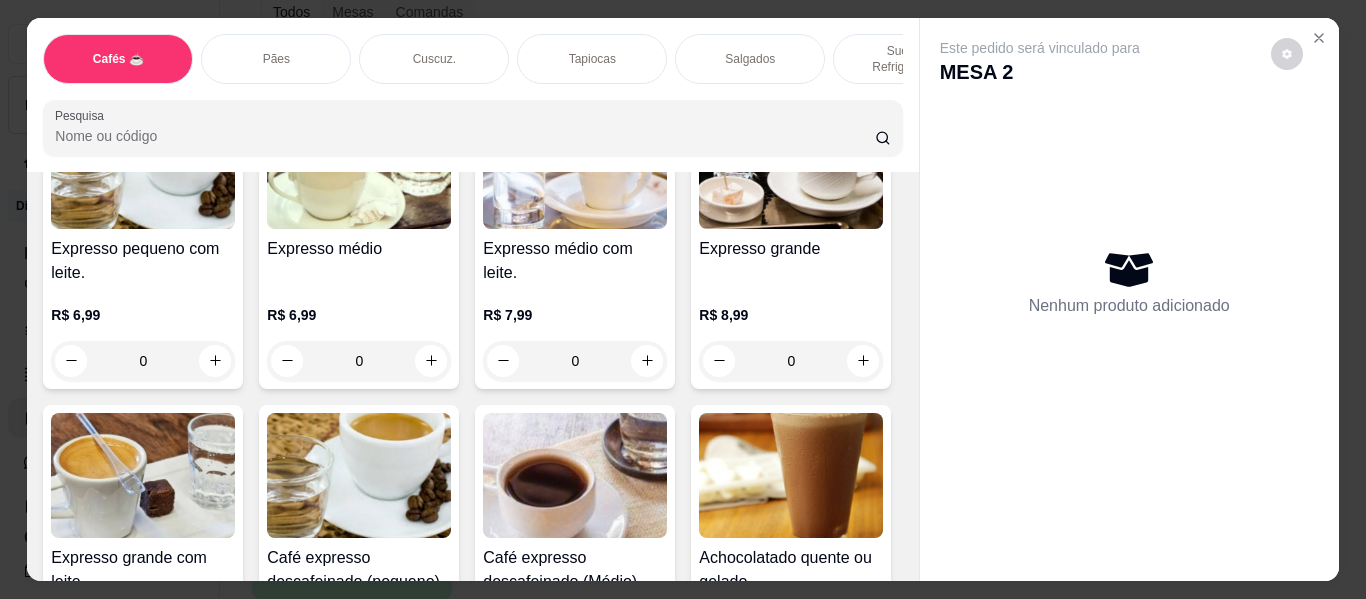 scroll, scrollTop: 1100, scrollLeft: 0, axis: vertical 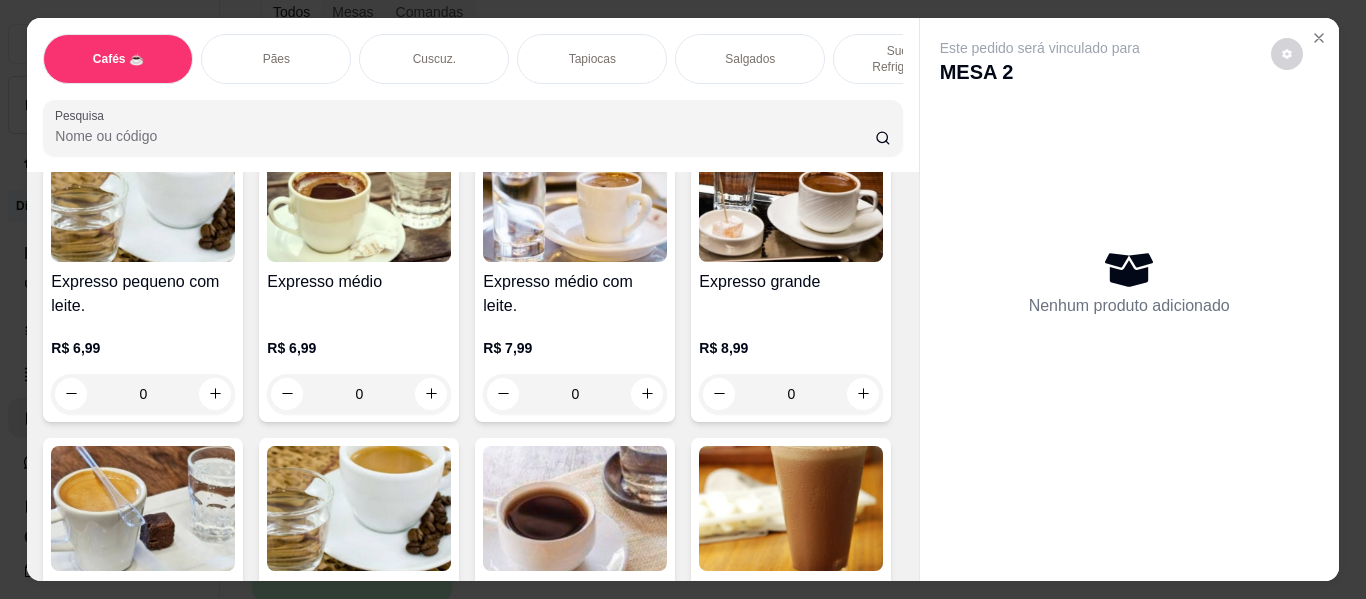 click on "Expresso médio com leite.   R$ 7,99 0" at bounding box center [575, 275] 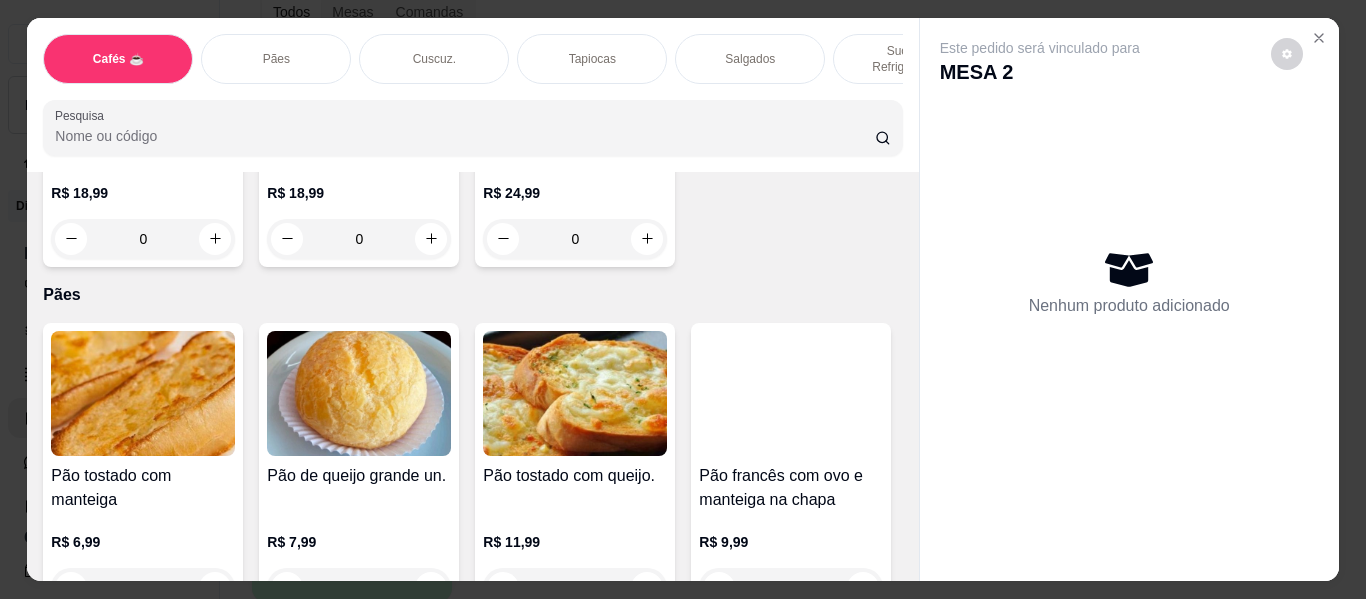 scroll, scrollTop: 2900, scrollLeft: 0, axis: vertical 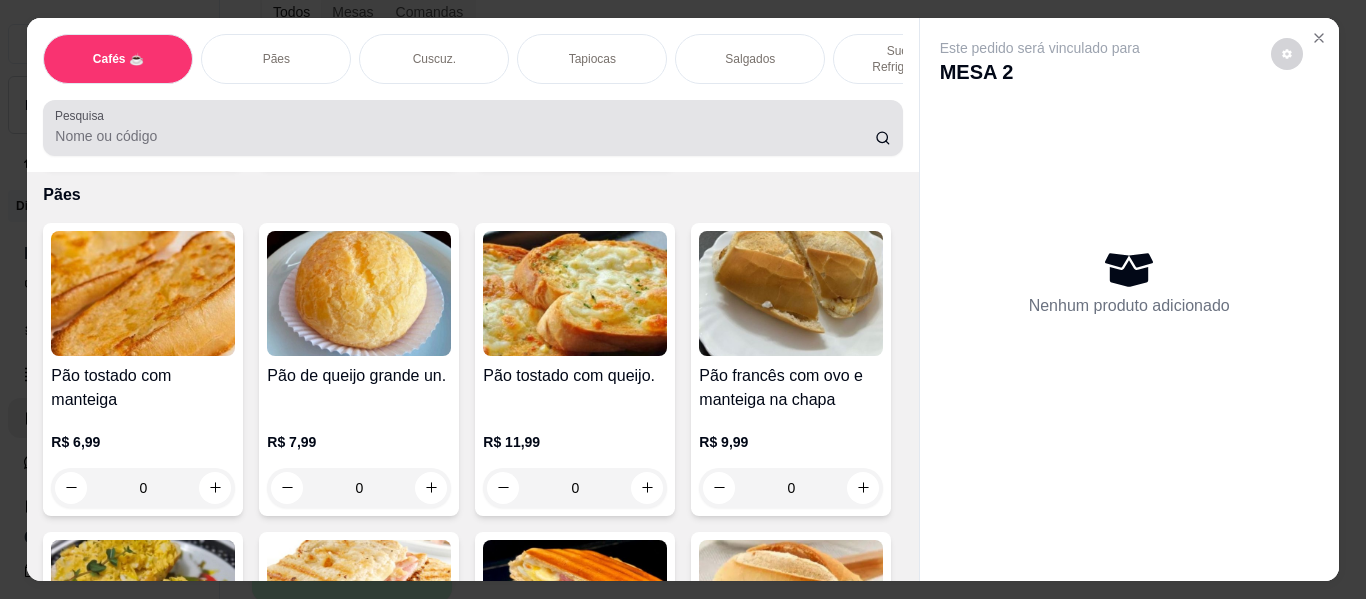 click at bounding box center (472, 128) 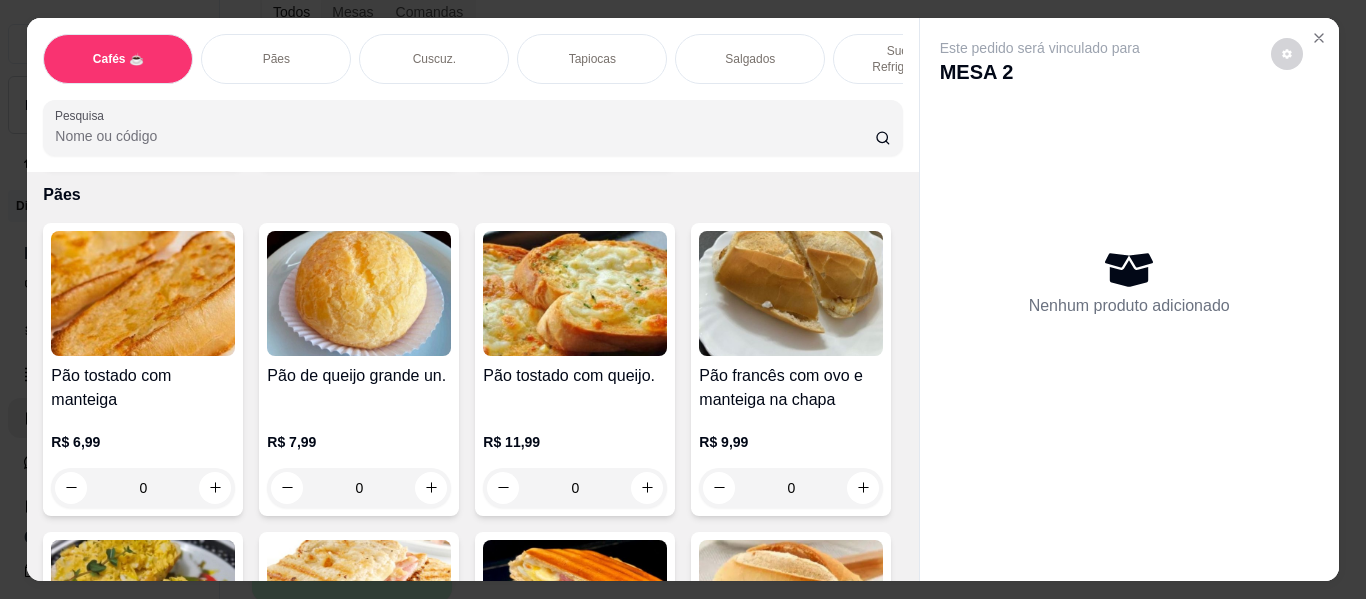 click on "Salgados" at bounding box center [750, 59] 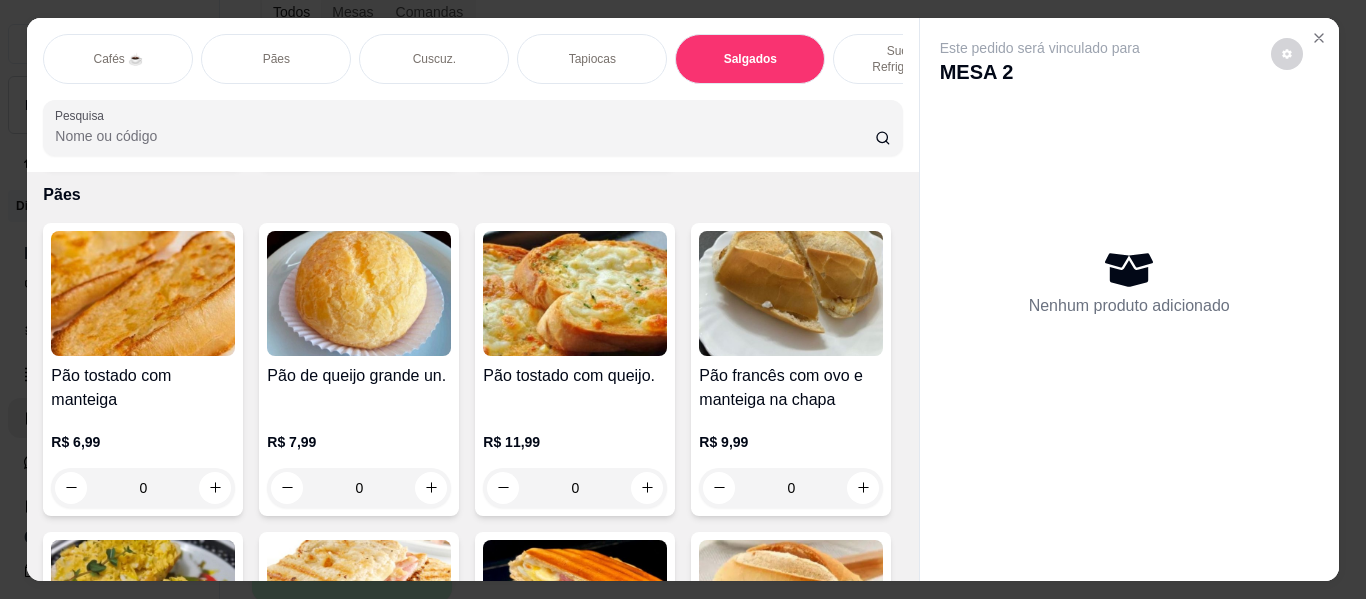 scroll, scrollTop: 8236, scrollLeft: 0, axis: vertical 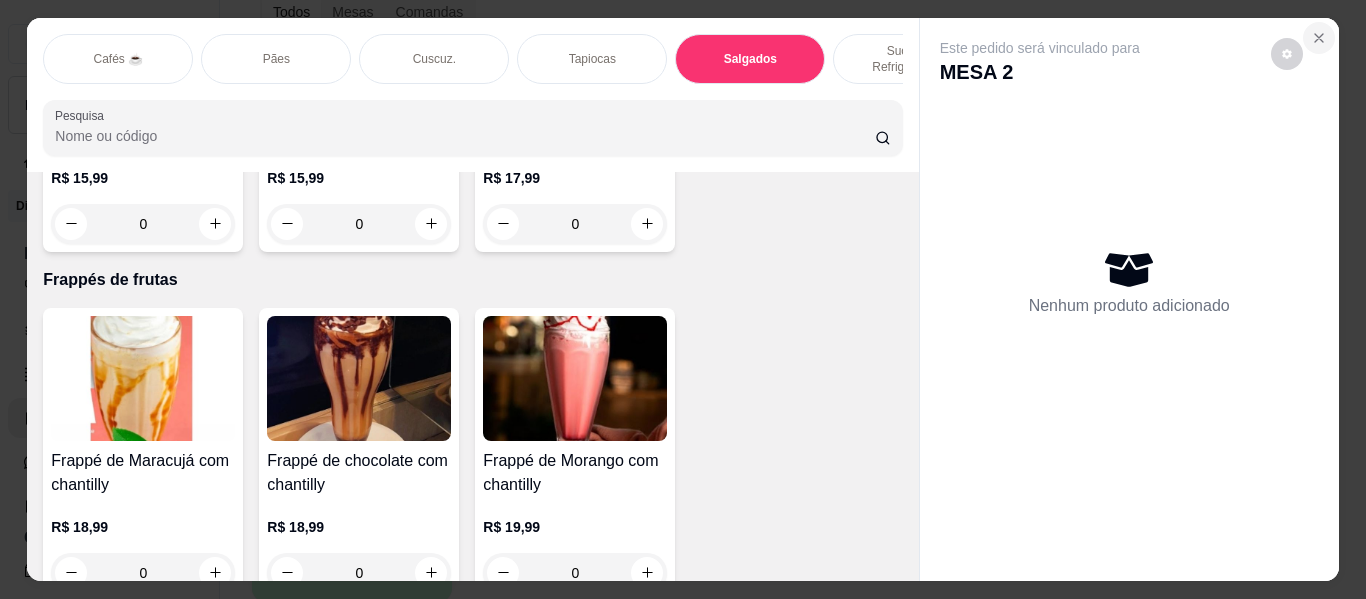 click 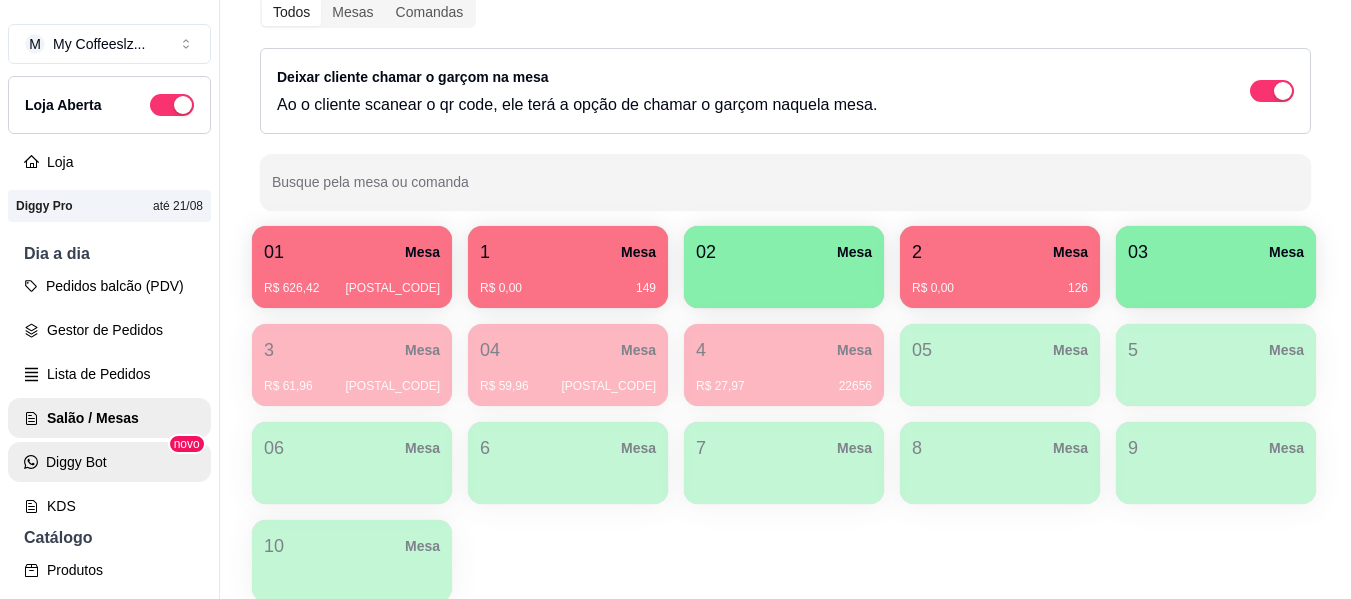 scroll, scrollTop: 200, scrollLeft: 0, axis: vertical 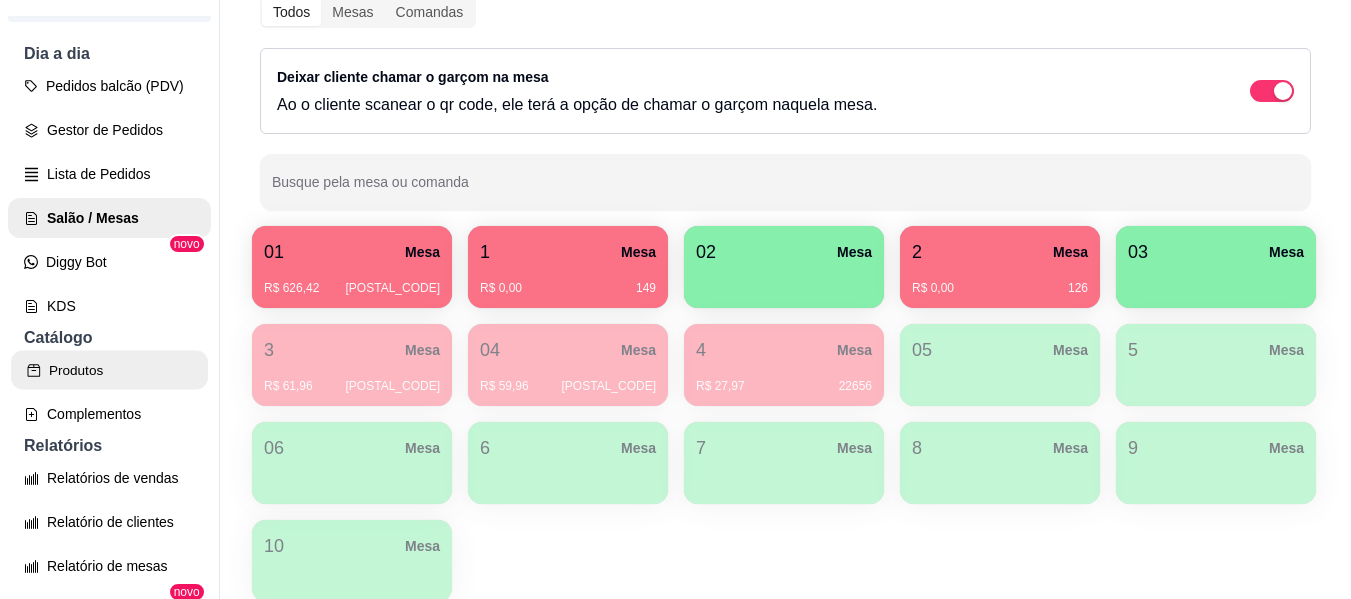 click on "Produtos" at bounding box center [109, 370] 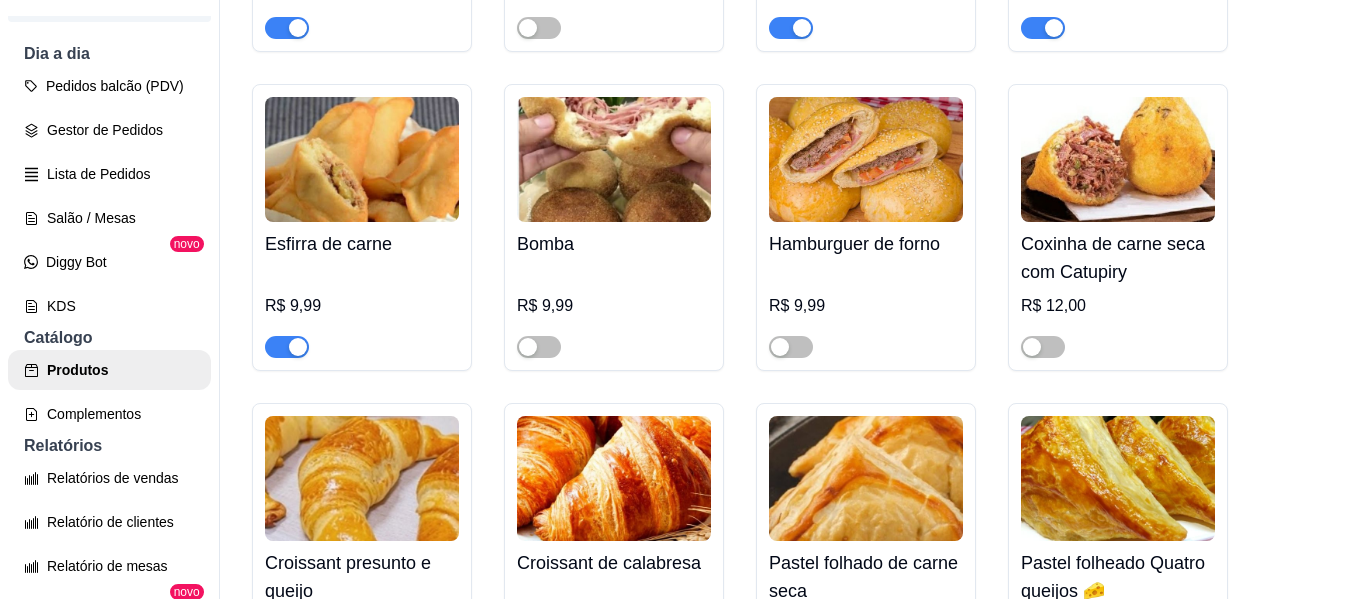 scroll, scrollTop: 7200, scrollLeft: 0, axis: vertical 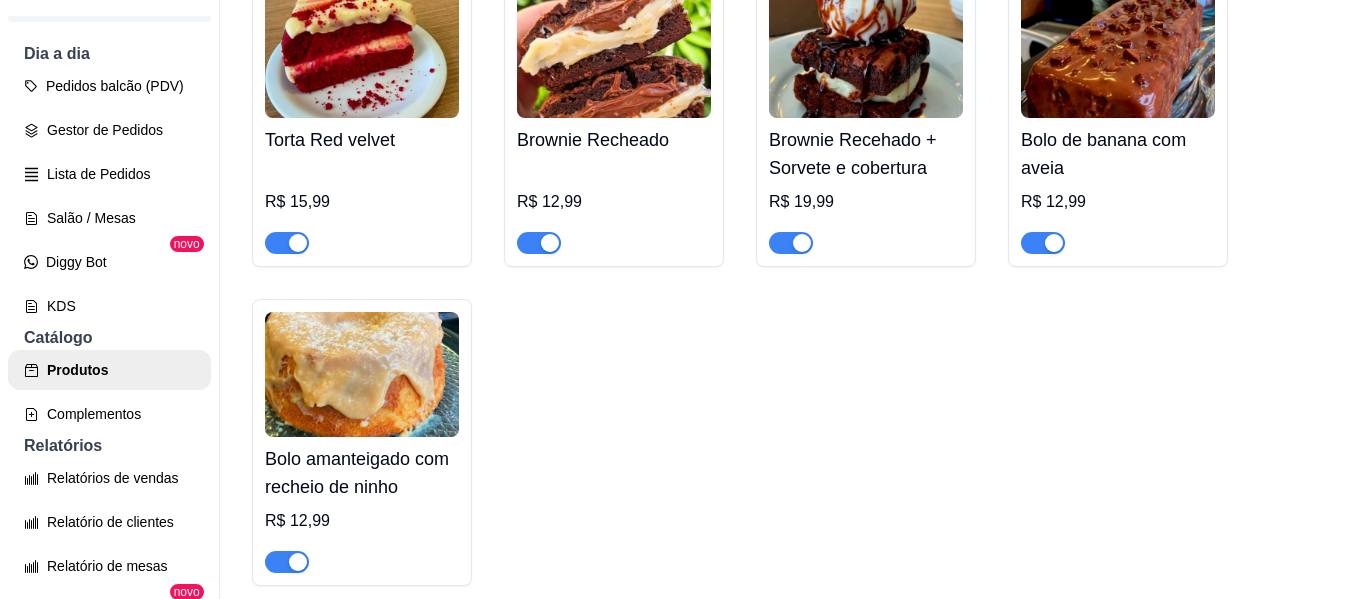 click at bounding box center [362, 374] 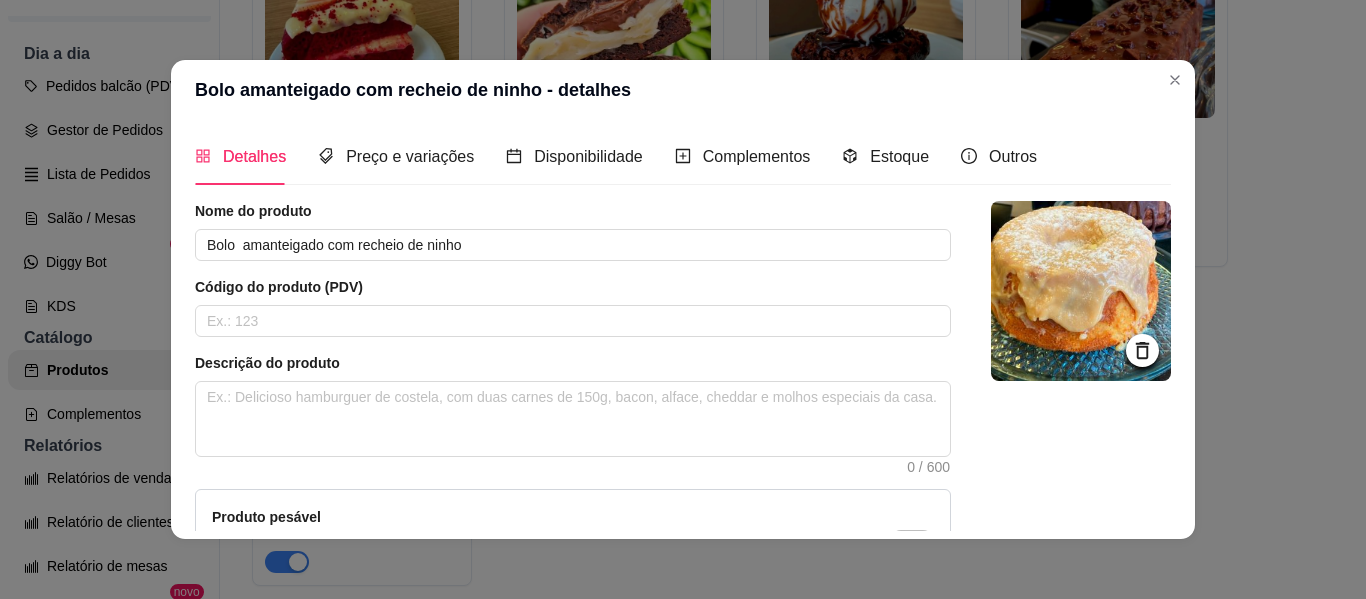 click at bounding box center [1081, 291] 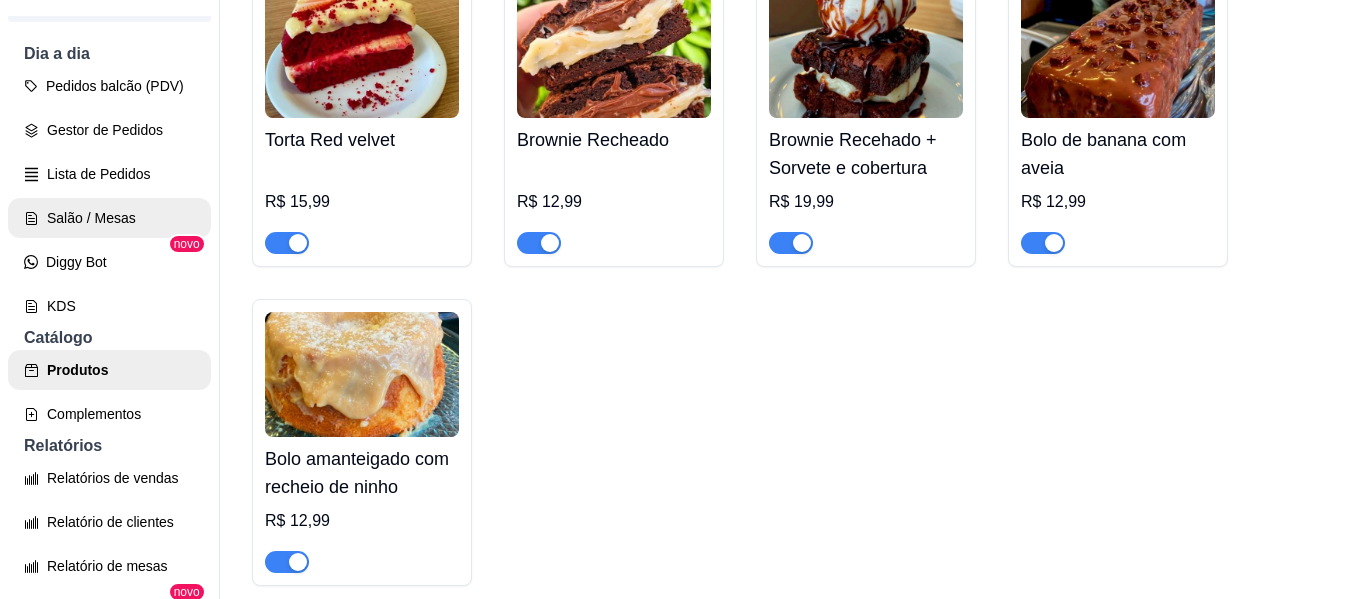 click on "Salão / Mesas" at bounding box center (109, 218) 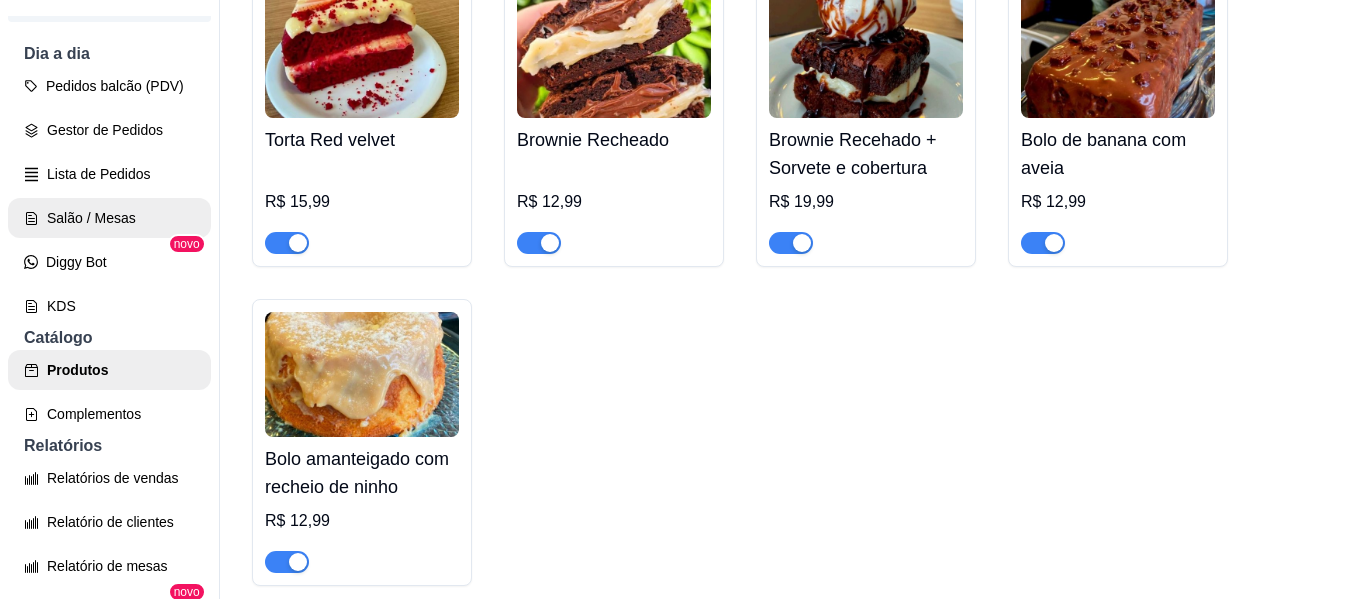 scroll, scrollTop: 0, scrollLeft: 0, axis: both 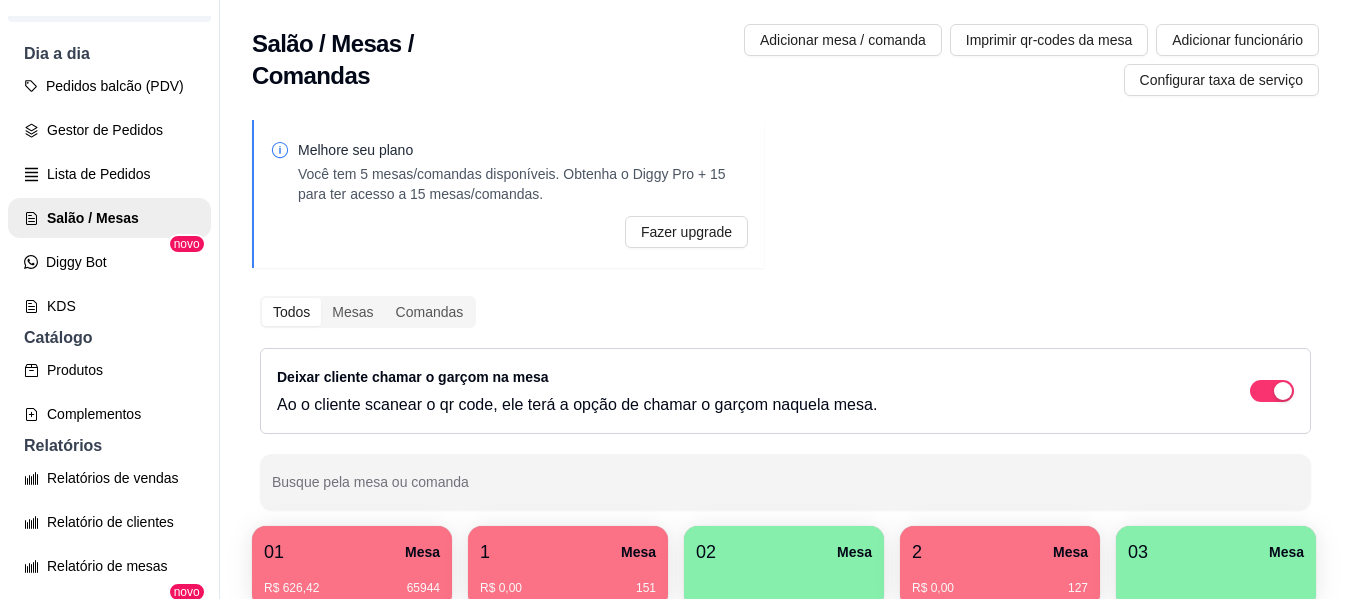 drag, startPoint x: 1053, startPoint y: 165, endPoint x: 474, endPoint y: 110, distance: 581.6064 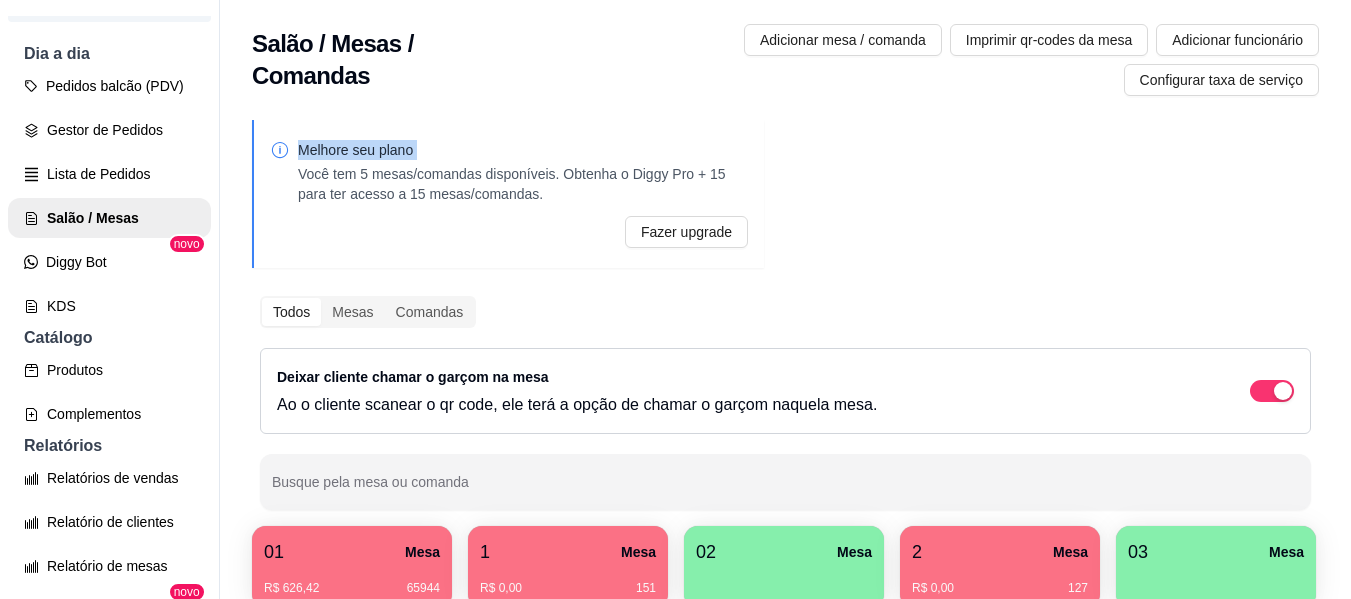 click on "Melhore seu plano
Você tem 5 mesas/comandas disponíveis. Obtenha o Diggy Pro + 15 para ter acesso a 15 mesas/comandas. Fazer upgrade Todos Mesas Comandas Deixar cliente chamar o garçom na mesa Ao o cliente scanear o qr code, ele terá a opção de chamar o garçom naquela mesa. Busque pela mesa ou comanda
01 Mesa R$ 626,42 65944 1 Mesa R$ 0,00 151 02 Mesa 2 Mesa R$ 0,00 127 03 Mesa 3 Mesa R$ 61,96 22668 04 Mesa R$ 59,96 22605 4 Mesa R$ 27,97 22657 05 Mesa 5 Mesa 06 Mesa 6 Mesa 7 Mesa 8 Mesa 9 Mesa 10 Mesa" at bounding box center (785, 517) 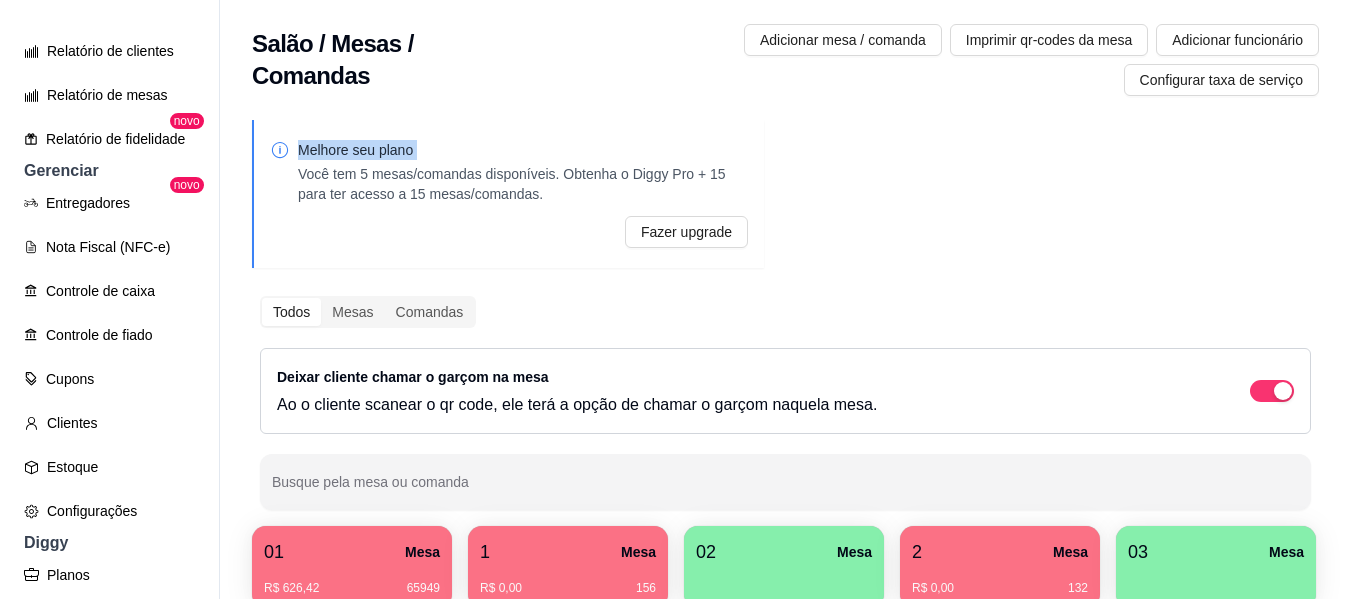 scroll, scrollTop: 700, scrollLeft: 0, axis: vertical 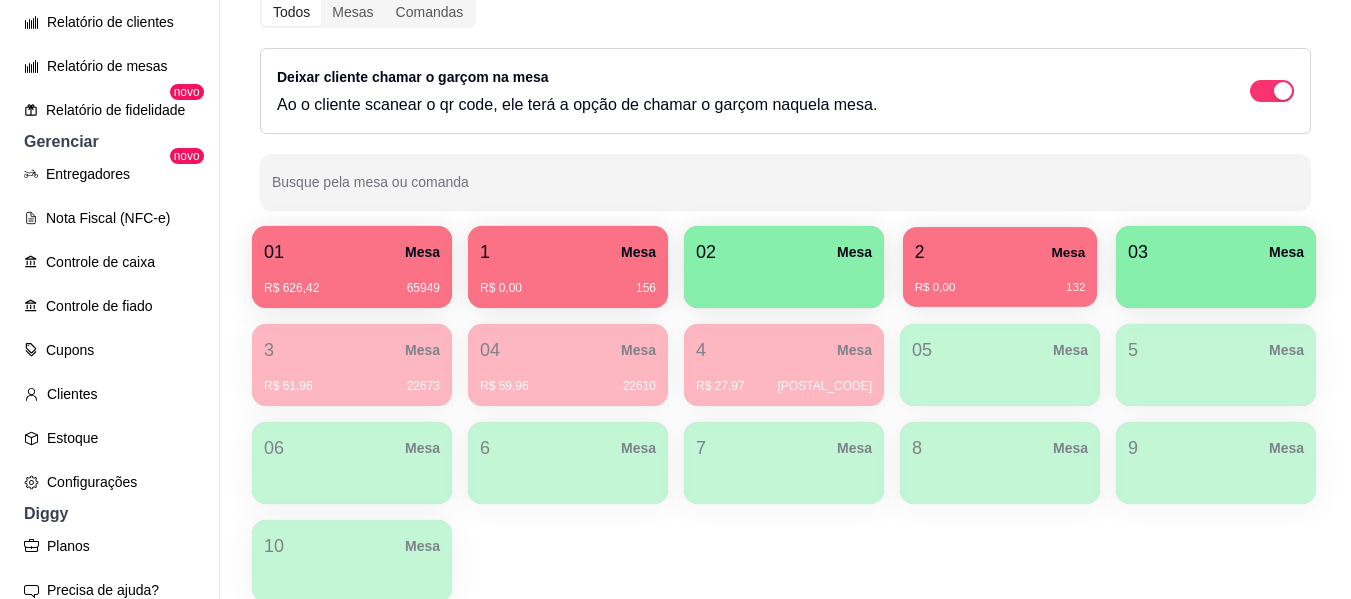click on "R$ 0,00 132" at bounding box center (1000, 288) 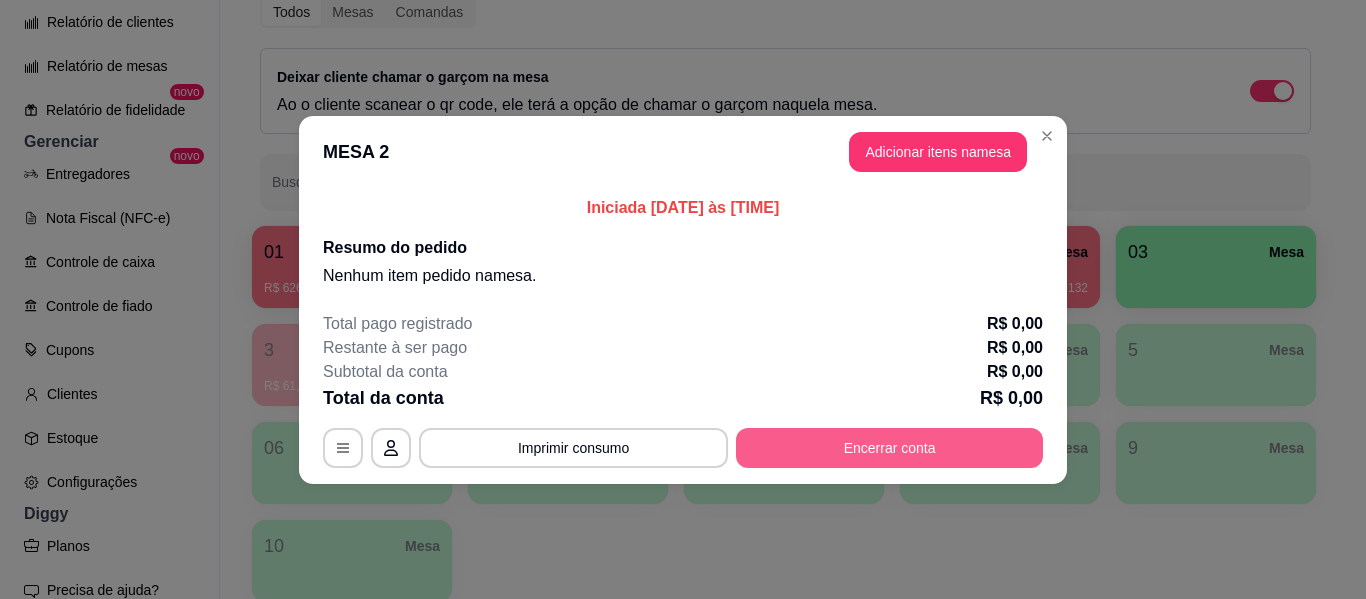 click on "Encerrar conta" at bounding box center (889, 448) 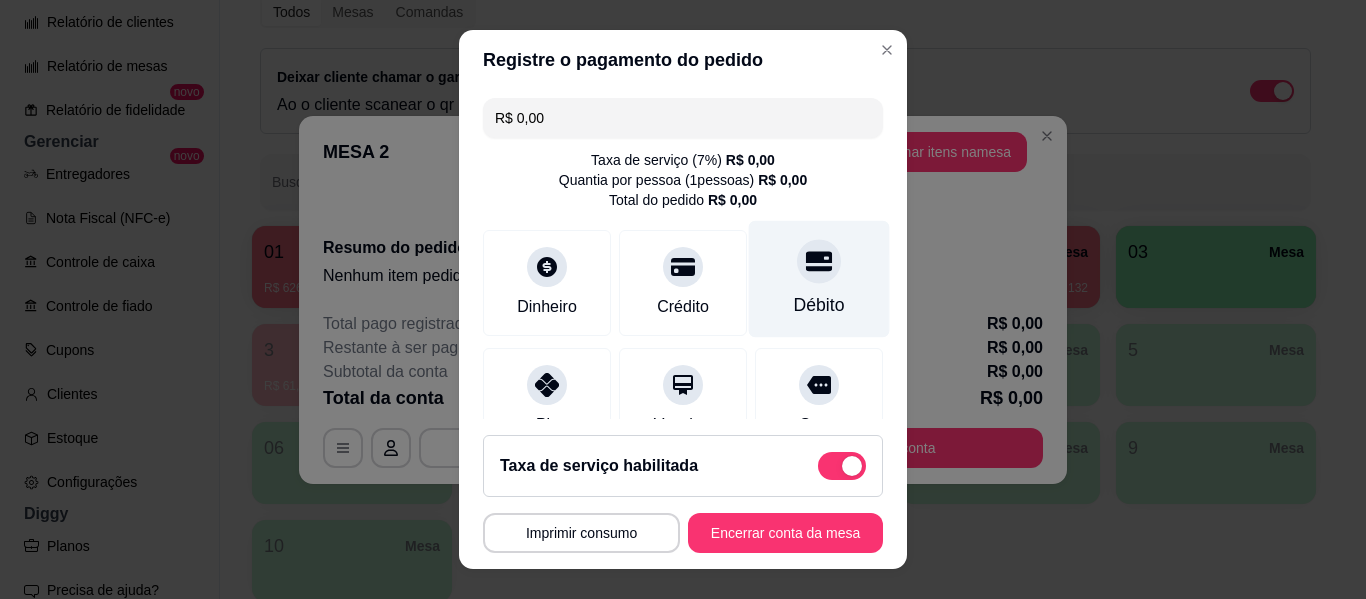 click at bounding box center [819, 261] 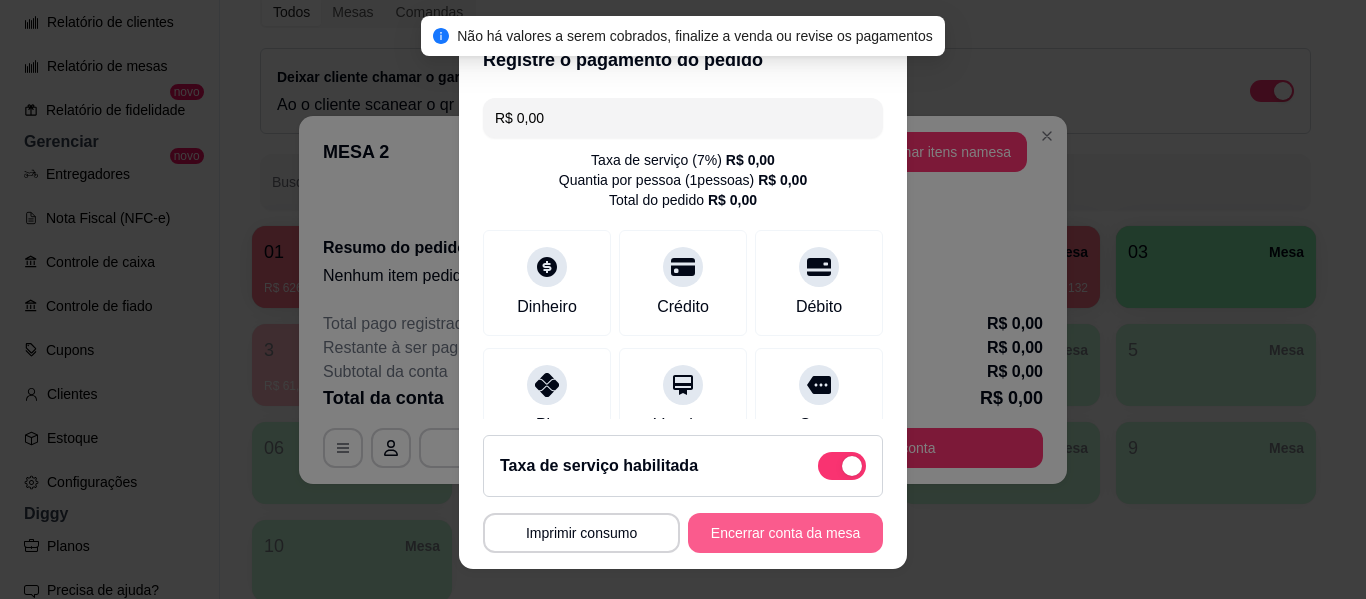 click on "Encerrar conta da mesa" at bounding box center [785, 533] 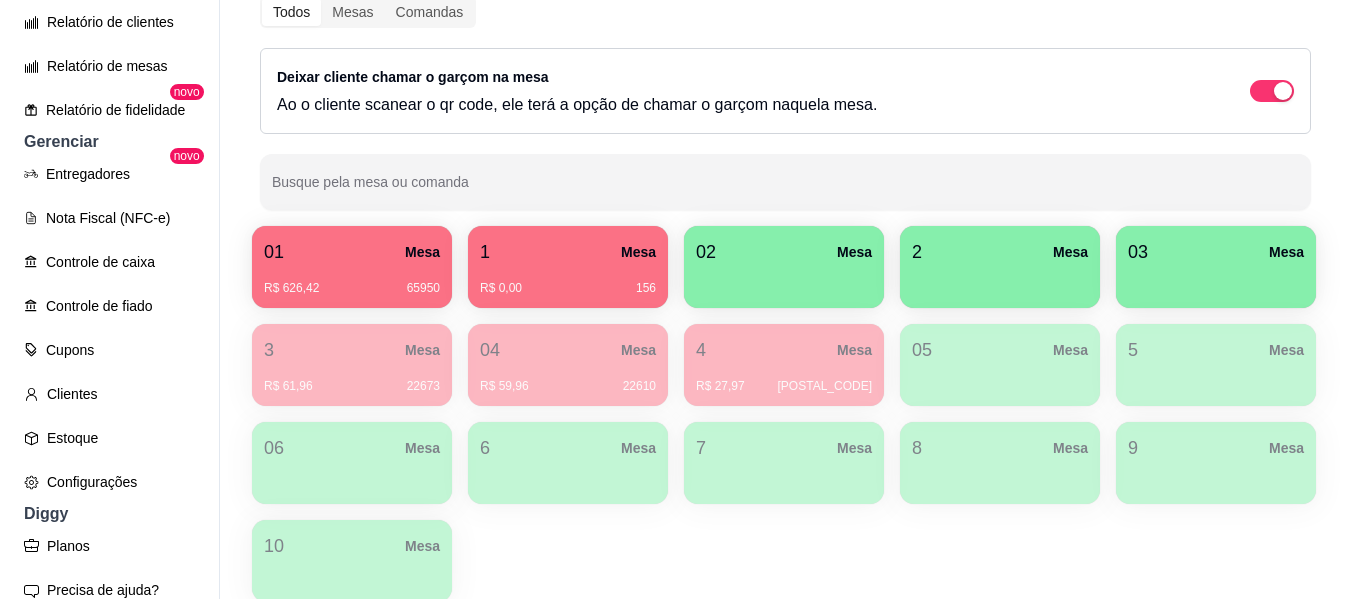 click on "R$ 0,00 156" at bounding box center [568, 281] 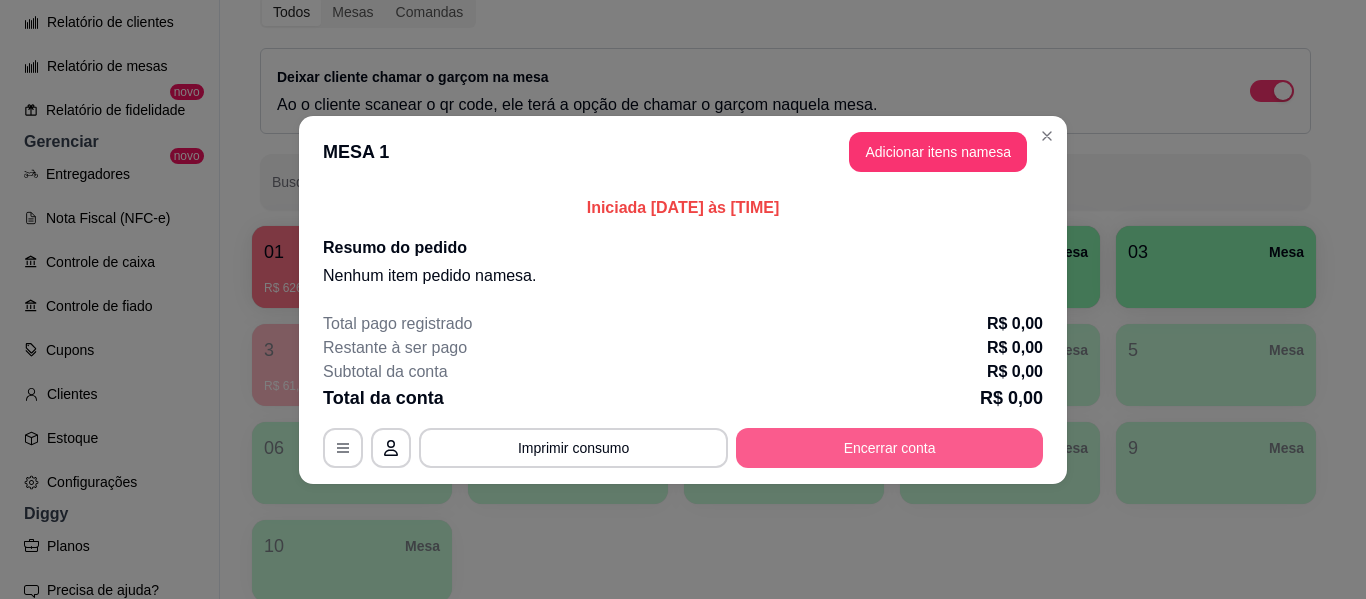 click on "Encerrar conta" at bounding box center [889, 448] 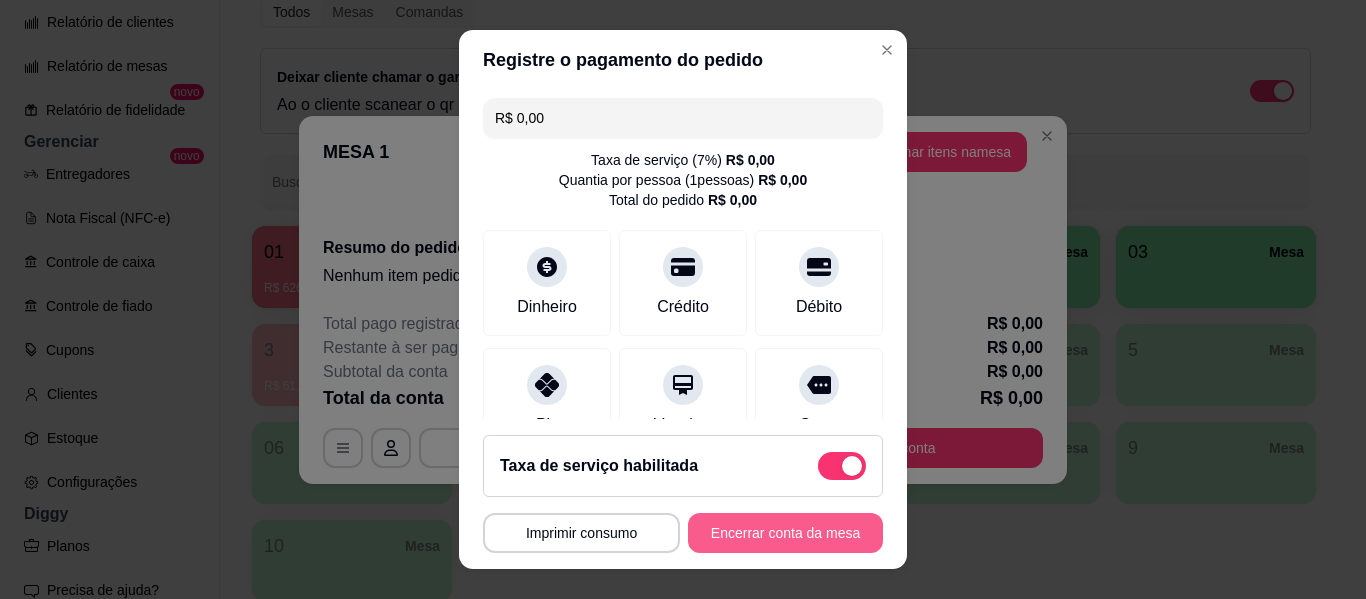 click on "Encerrar conta da mesa" at bounding box center (785, 533) 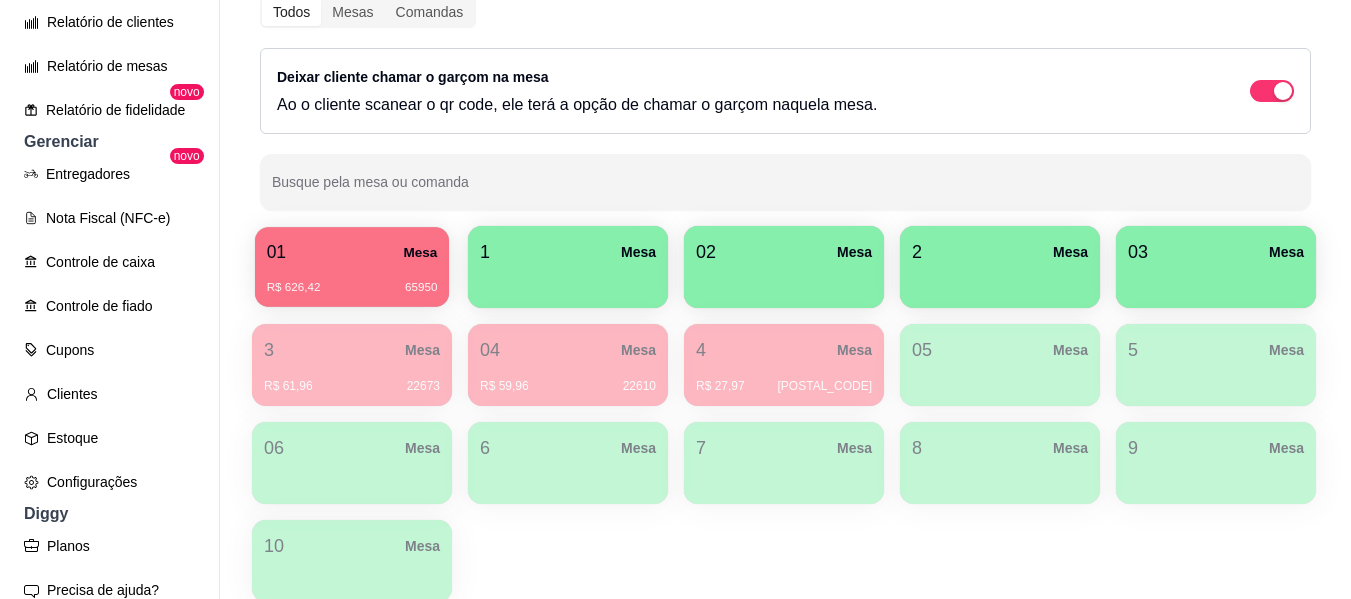 click on "R$ 626,42 [NUMBER]" at bounding box center [352, 288] 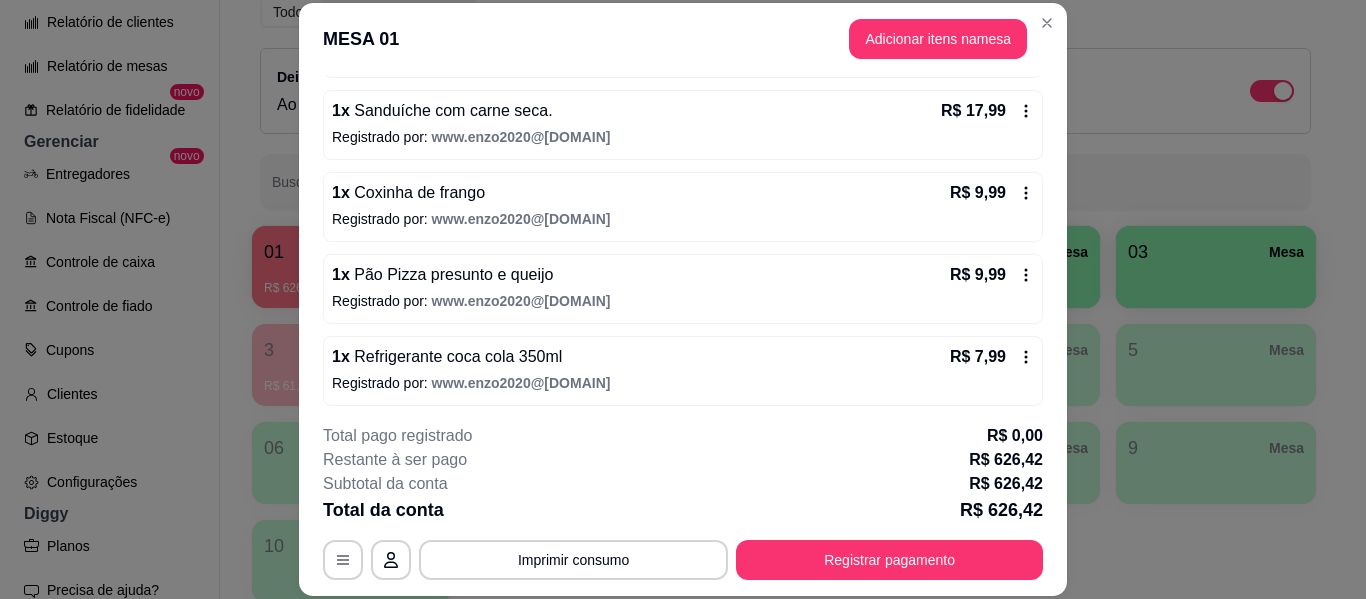 scroll, scrollTop: 4280, scrollLeft: 0, axis: vertical 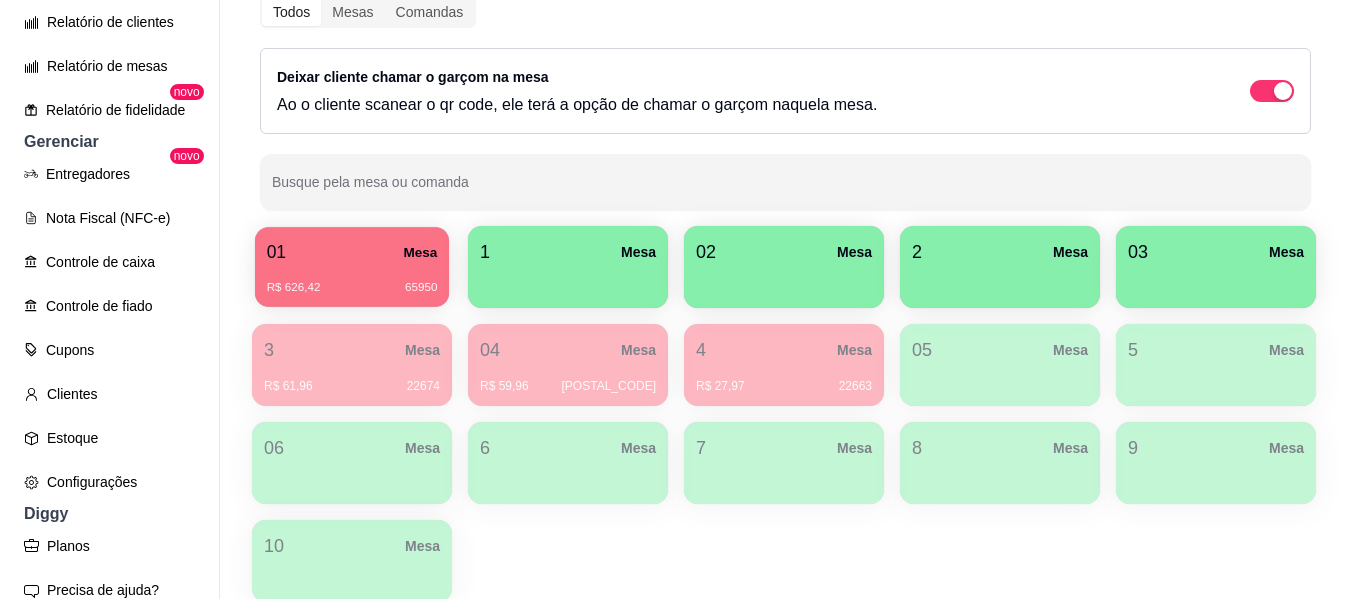 click on "01 Mesa" at bounding box center (352, 252) 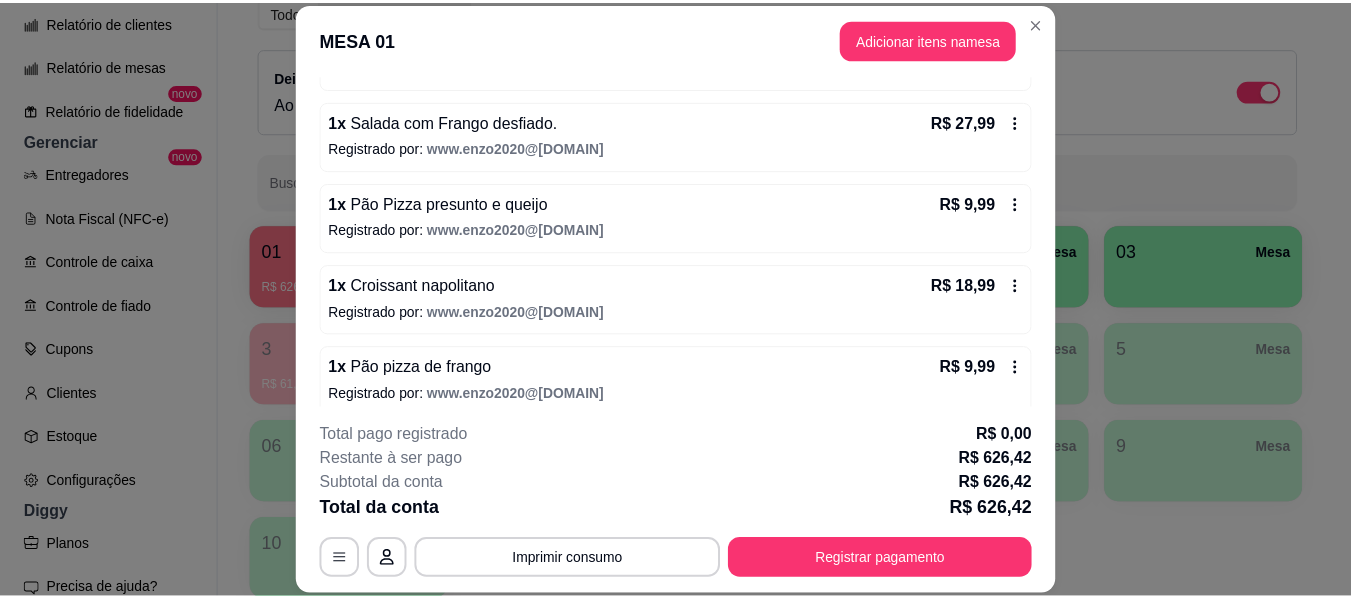 scroll, scrollTop: 500, scrollLeft: 0, axis: vertical 